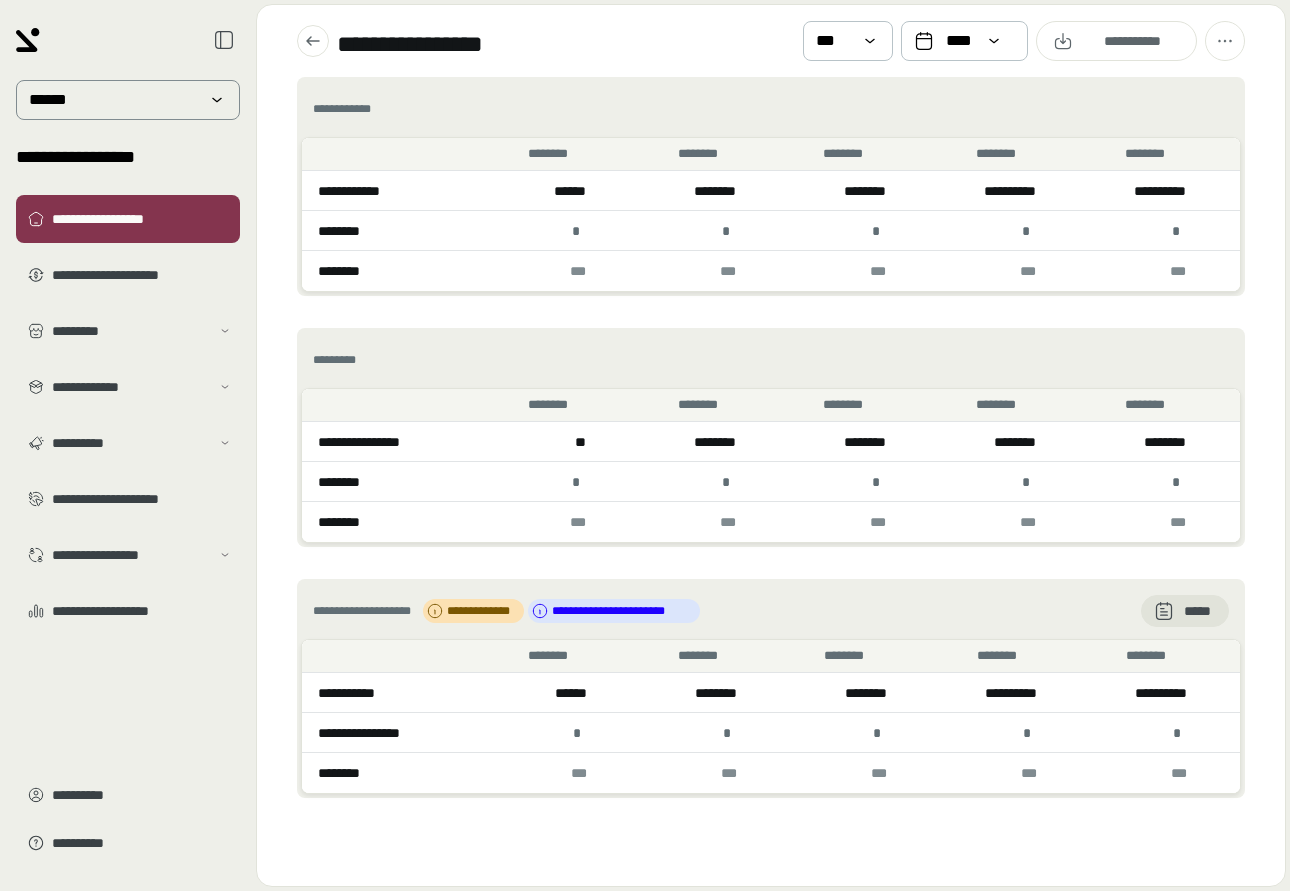 scroll, scrollTop: 0, scrollLeft: 0, axis: both 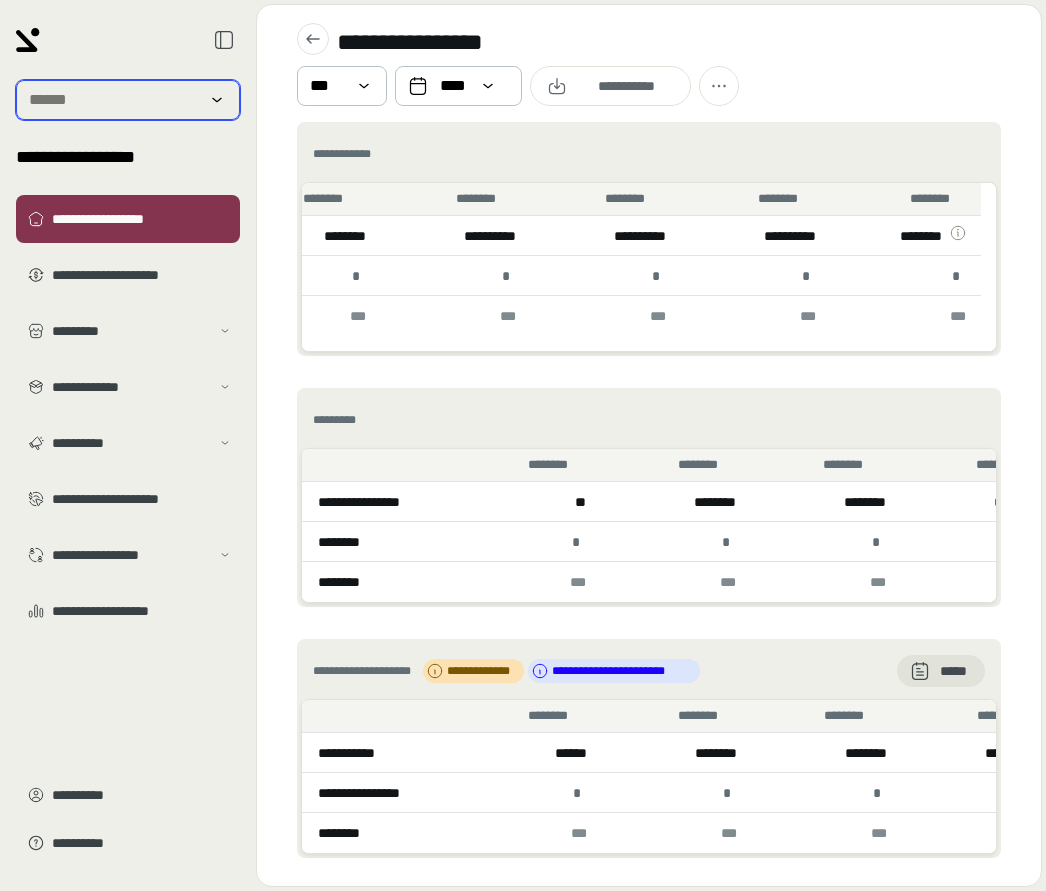 click at bounding box center [114, 100] 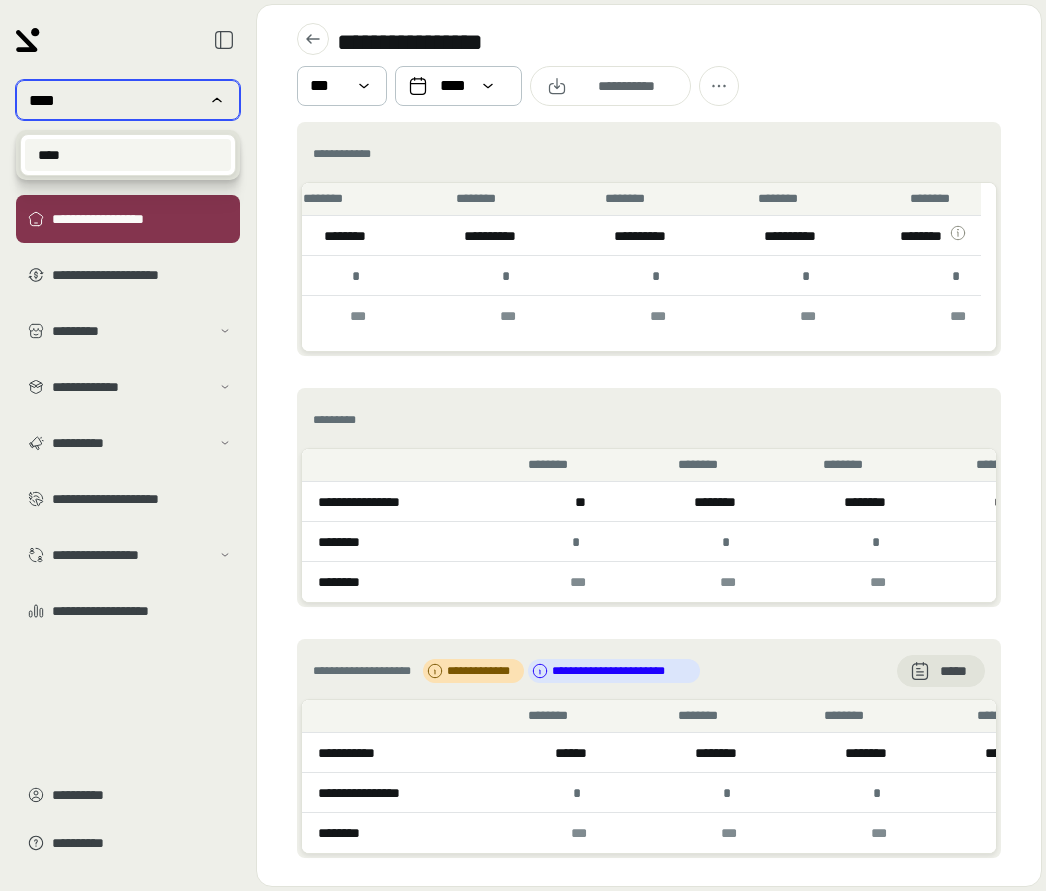 type on "****" 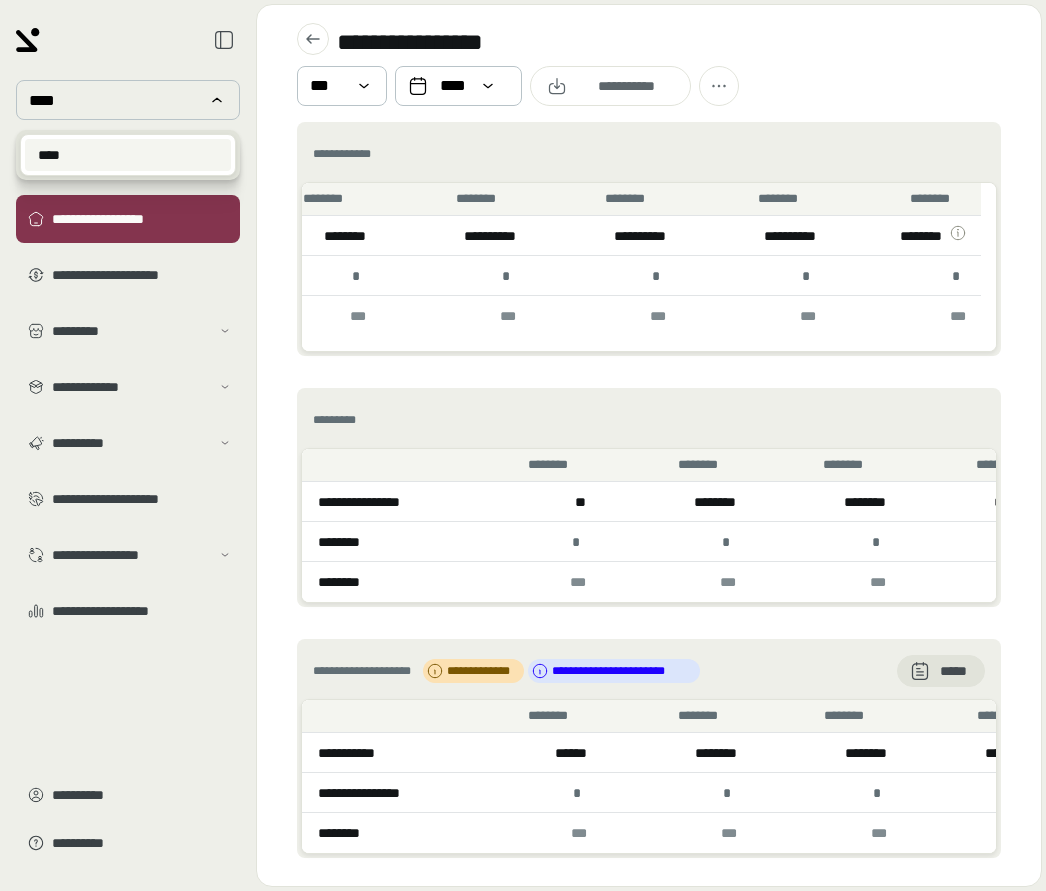 click on "****" at bounding box center (128, 155) 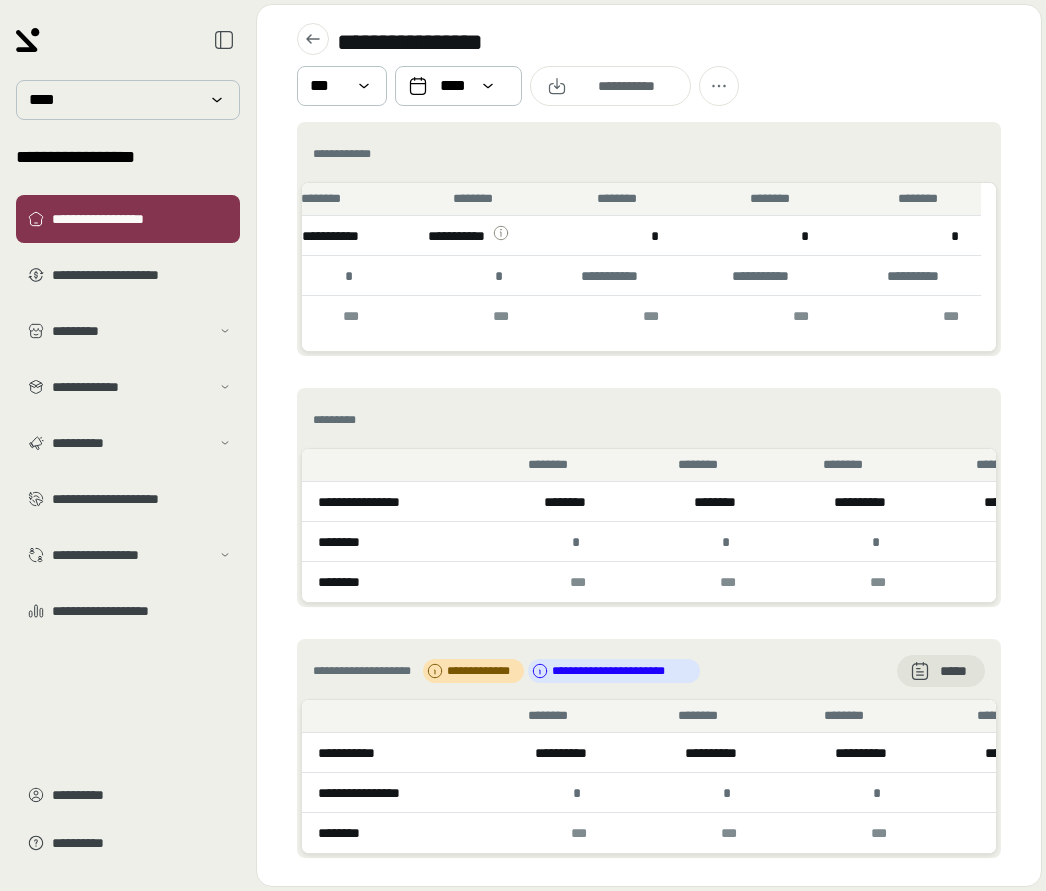 scroll, scrollTop: 0, scrollLeft: 1017, axis: horizontal 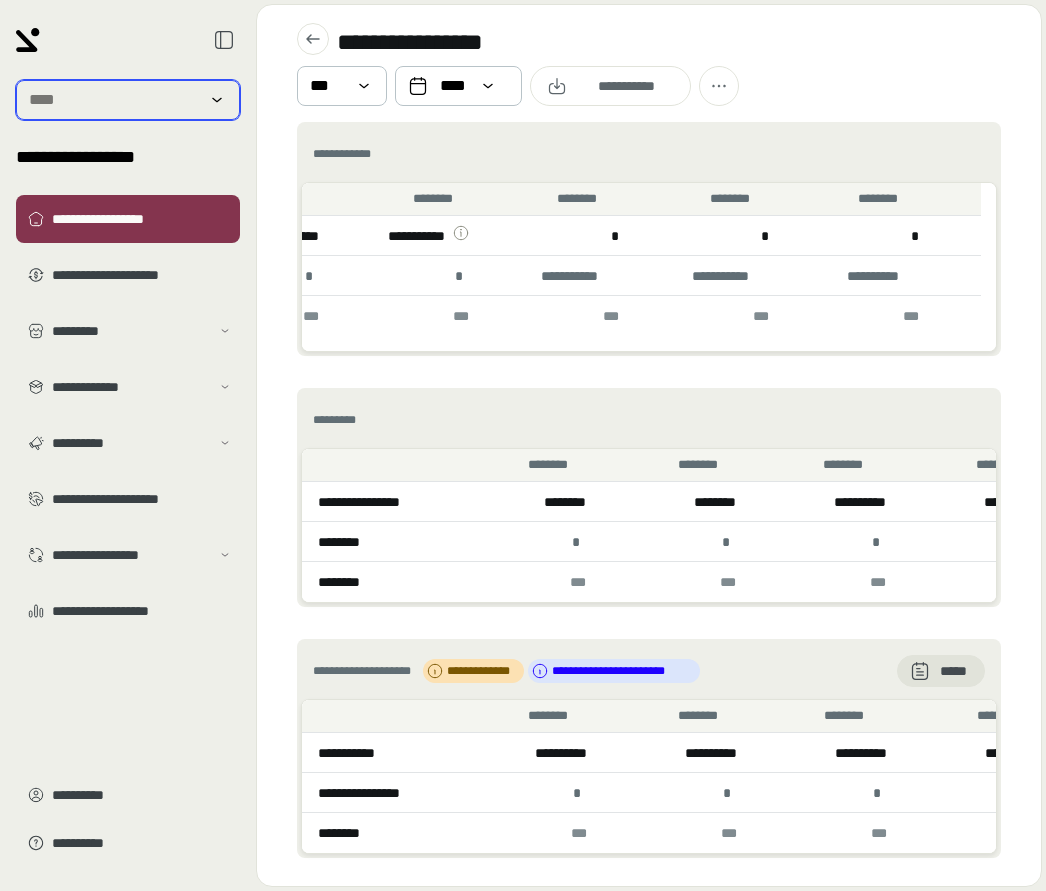 click at bounding box center (114, 100) 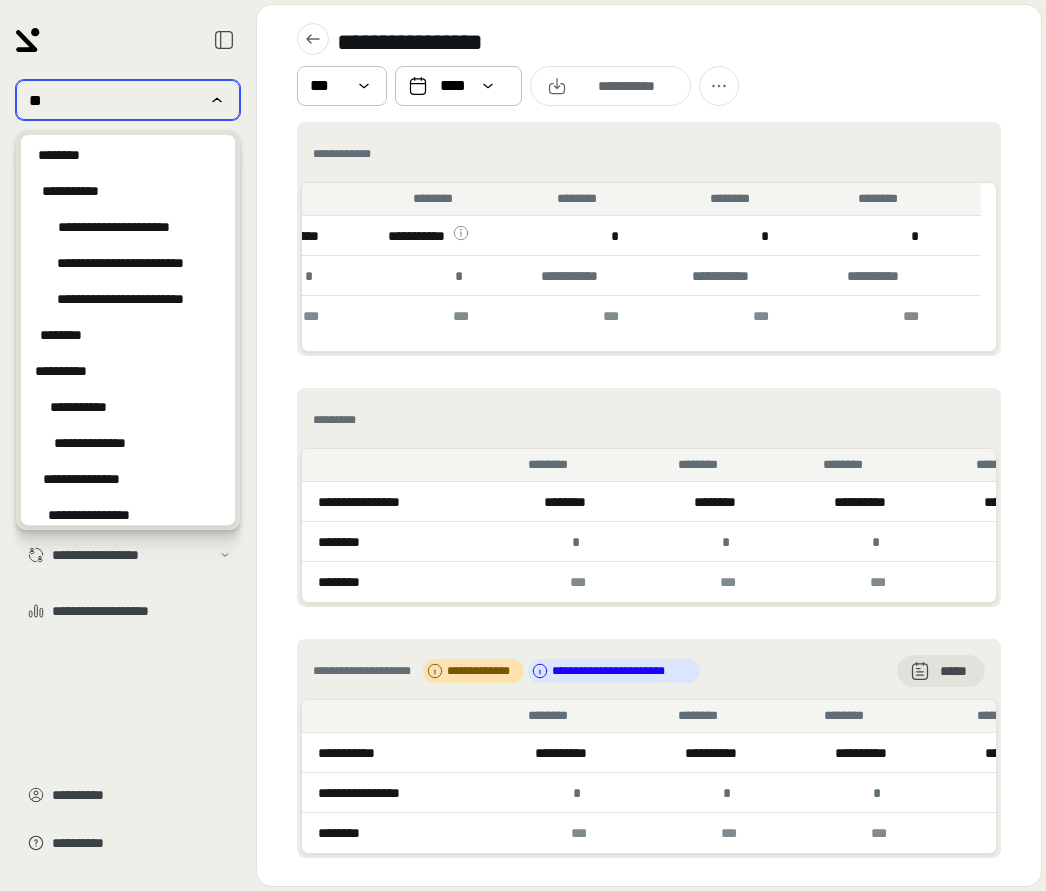type on "*" 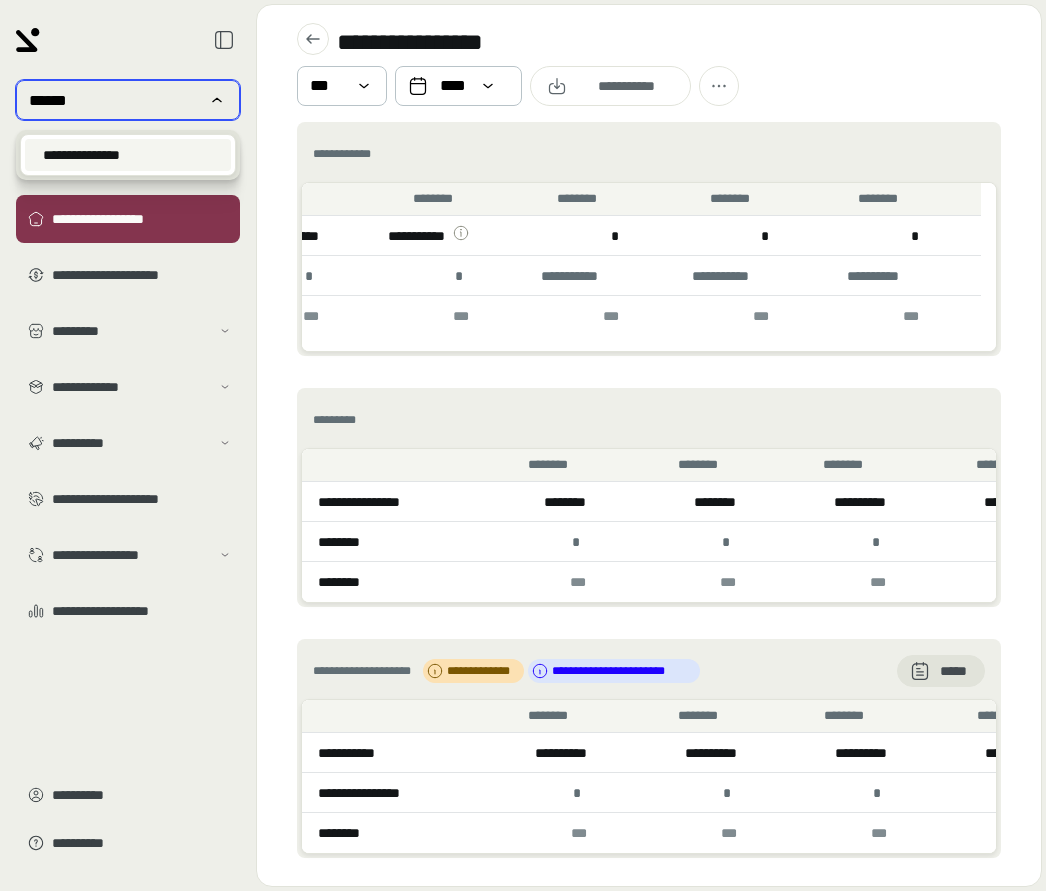 type on "******" 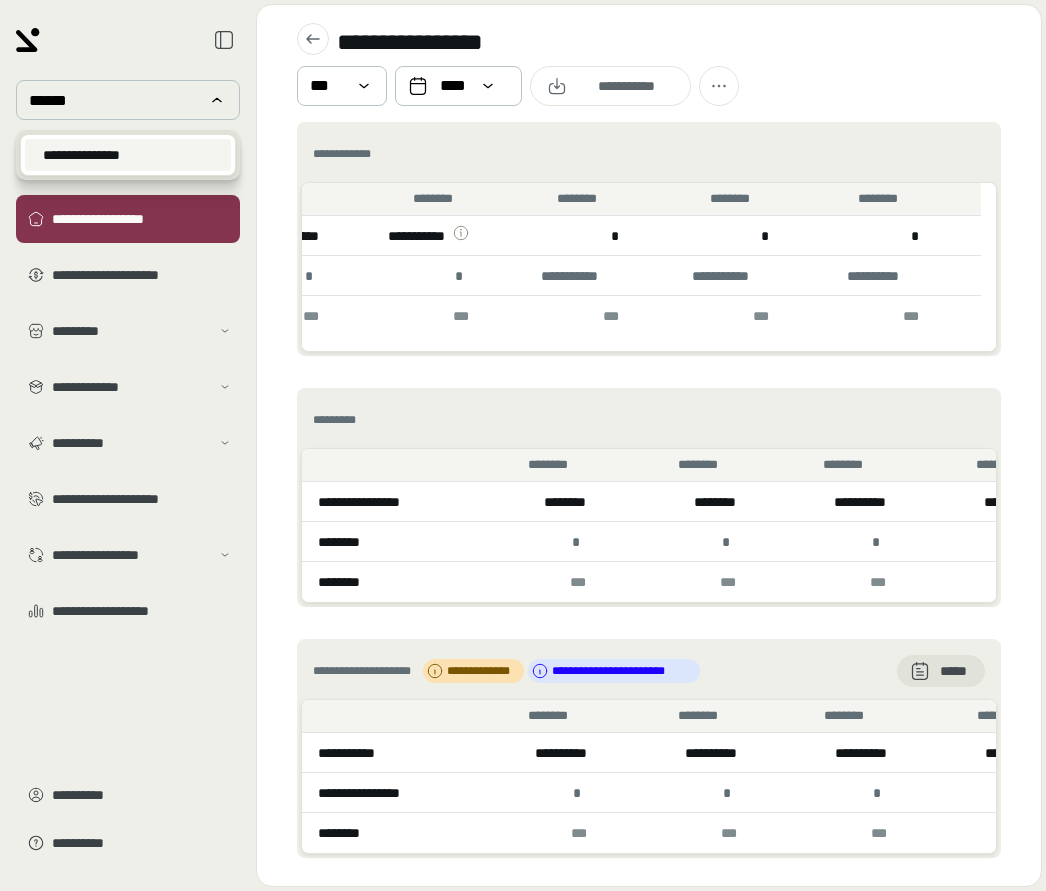 click on "**********" at bounding box center (128, 155) 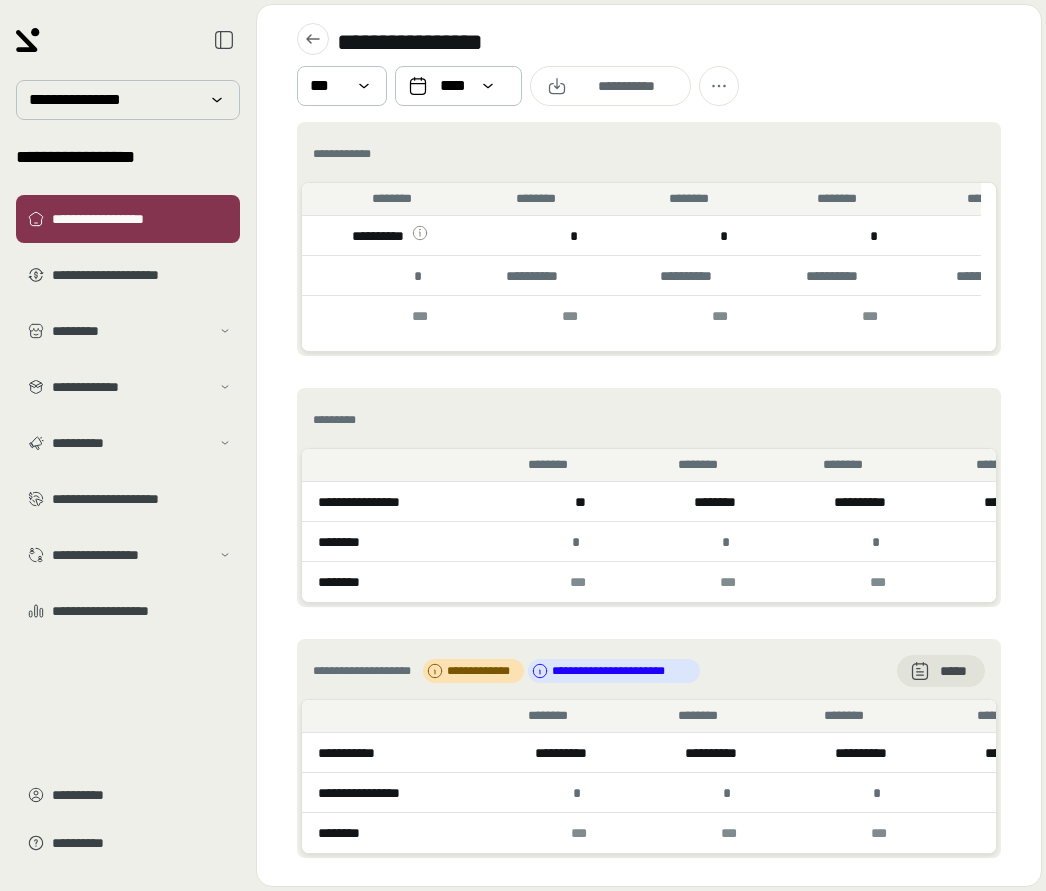 scroll, scrollTop: 0, scrollLeft: 1031, axis: horizontal 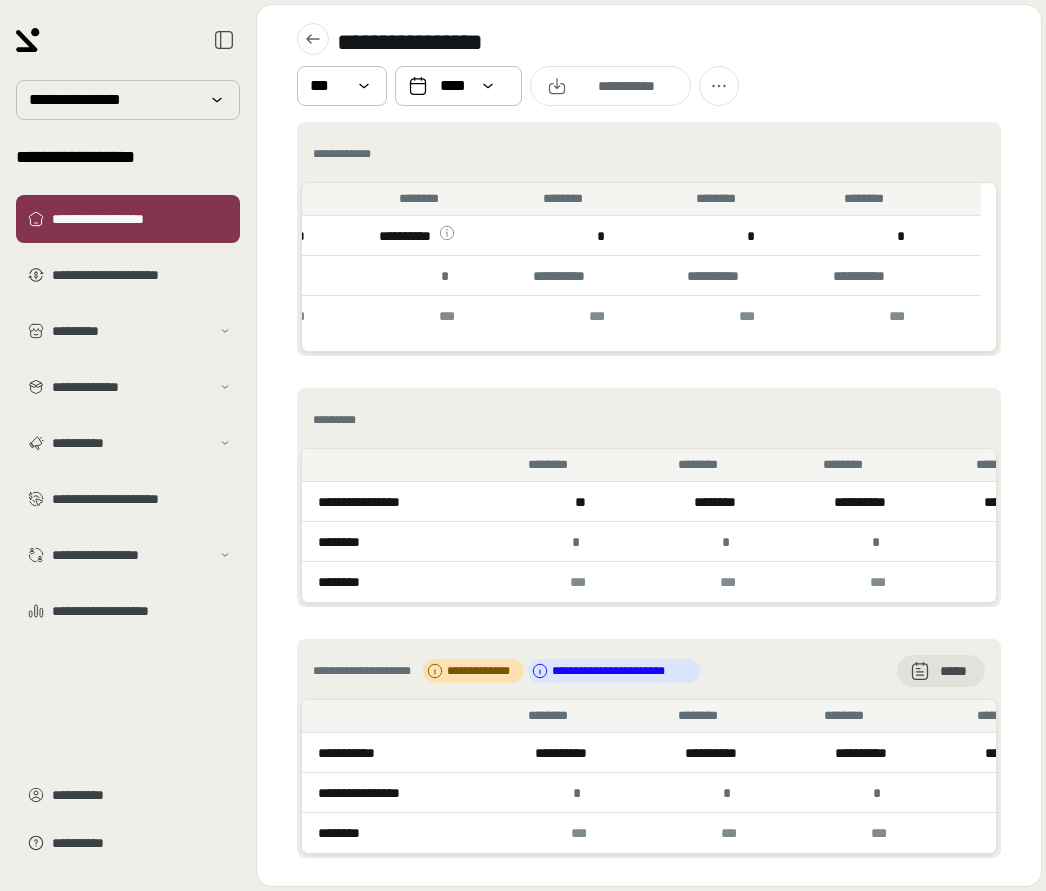 drag, startPoint x: 523, startPoint y: 270, endPoint x: 599, endPoint y: 264, distance: 76.23647 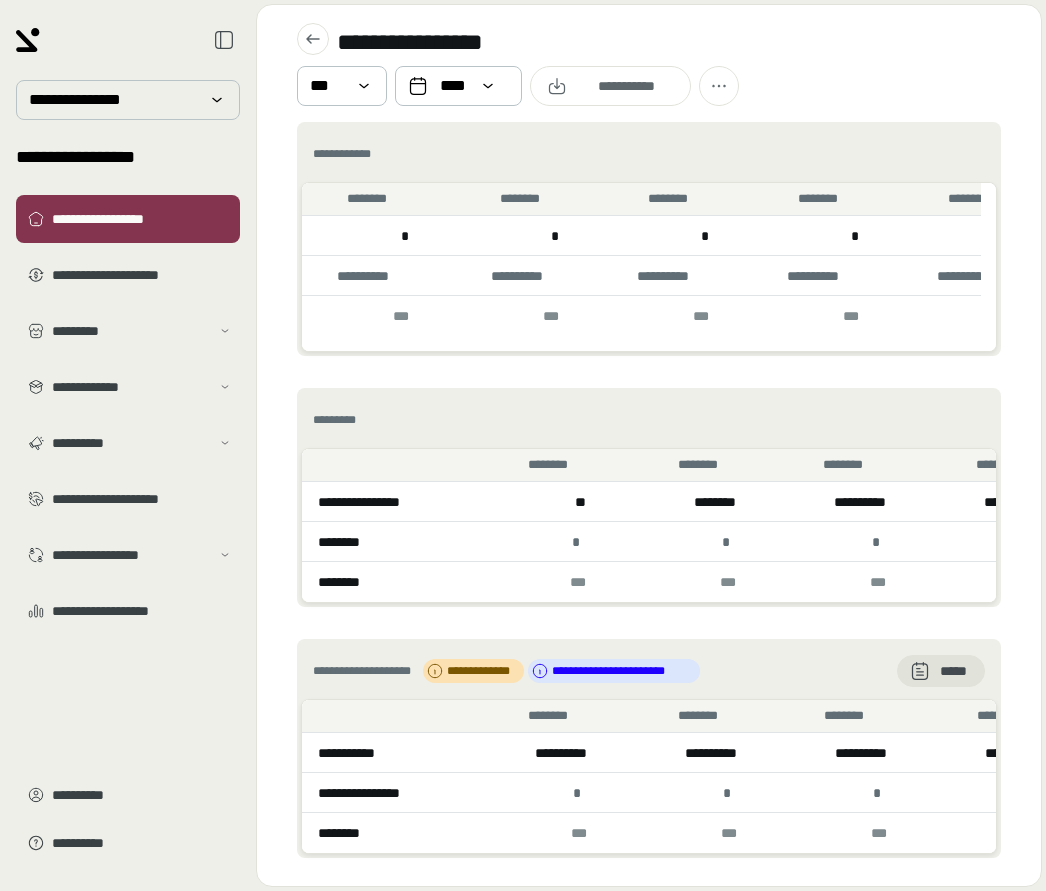 scroll, scrollTop: 0, scrollLeft: 1271, axis: horizontal 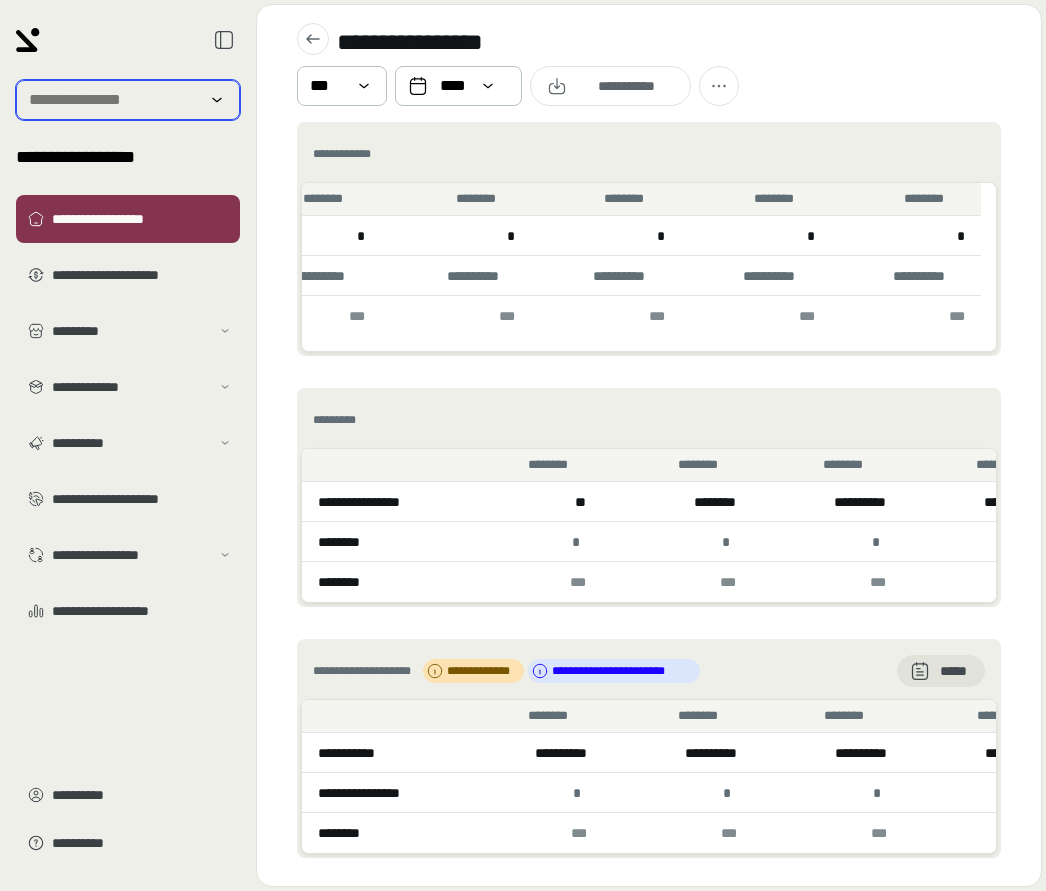 click at bounding box center [114, 100] 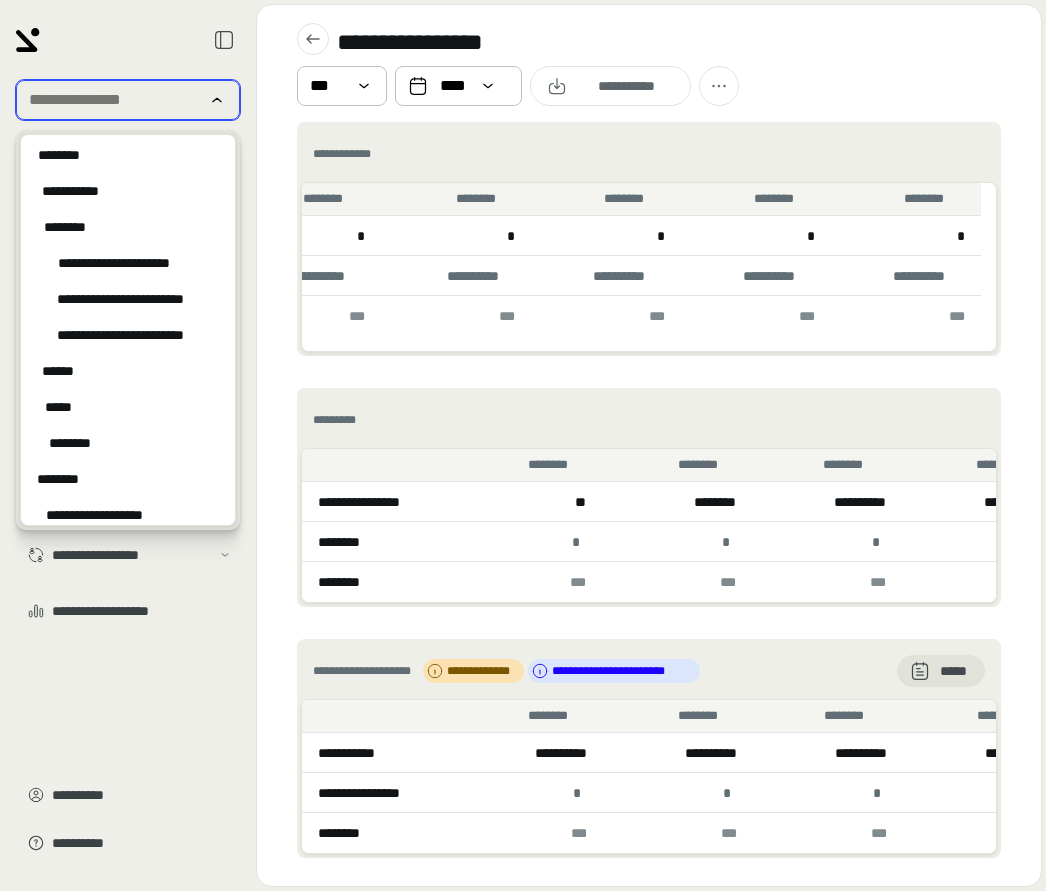 click at bounding box center (114, 100) 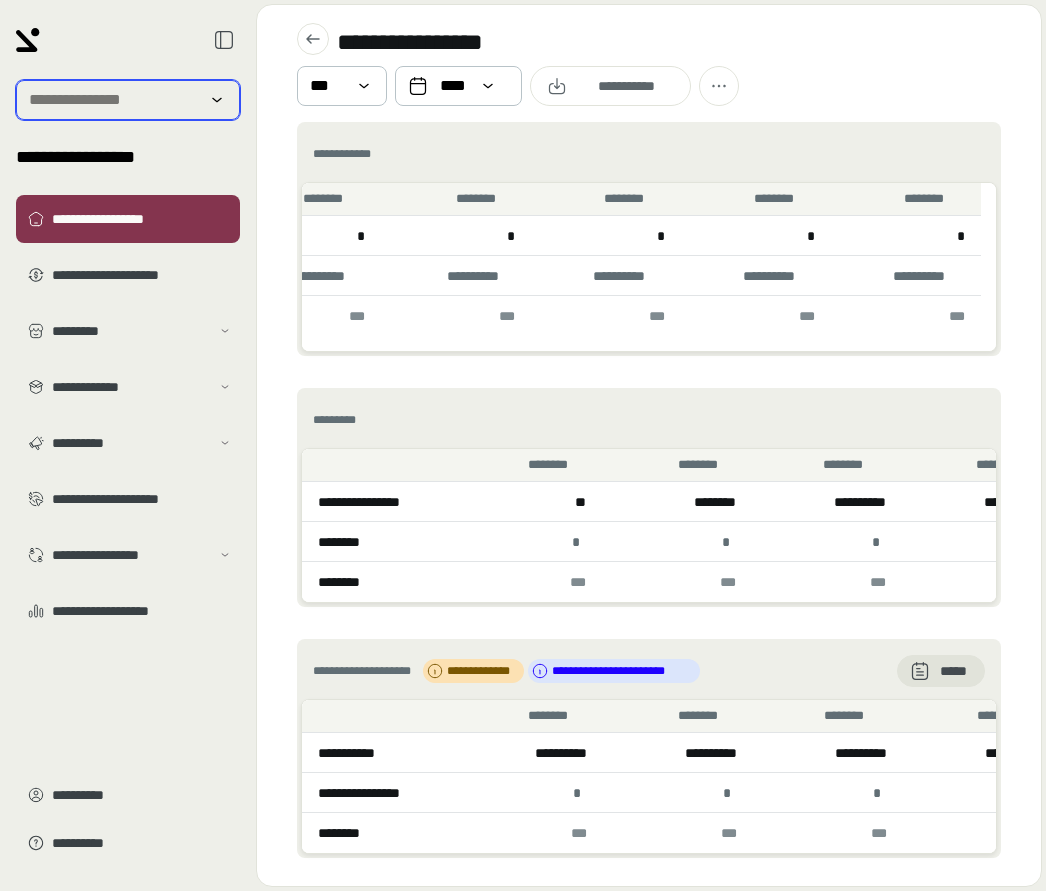 click at bounding box center (114, 100) 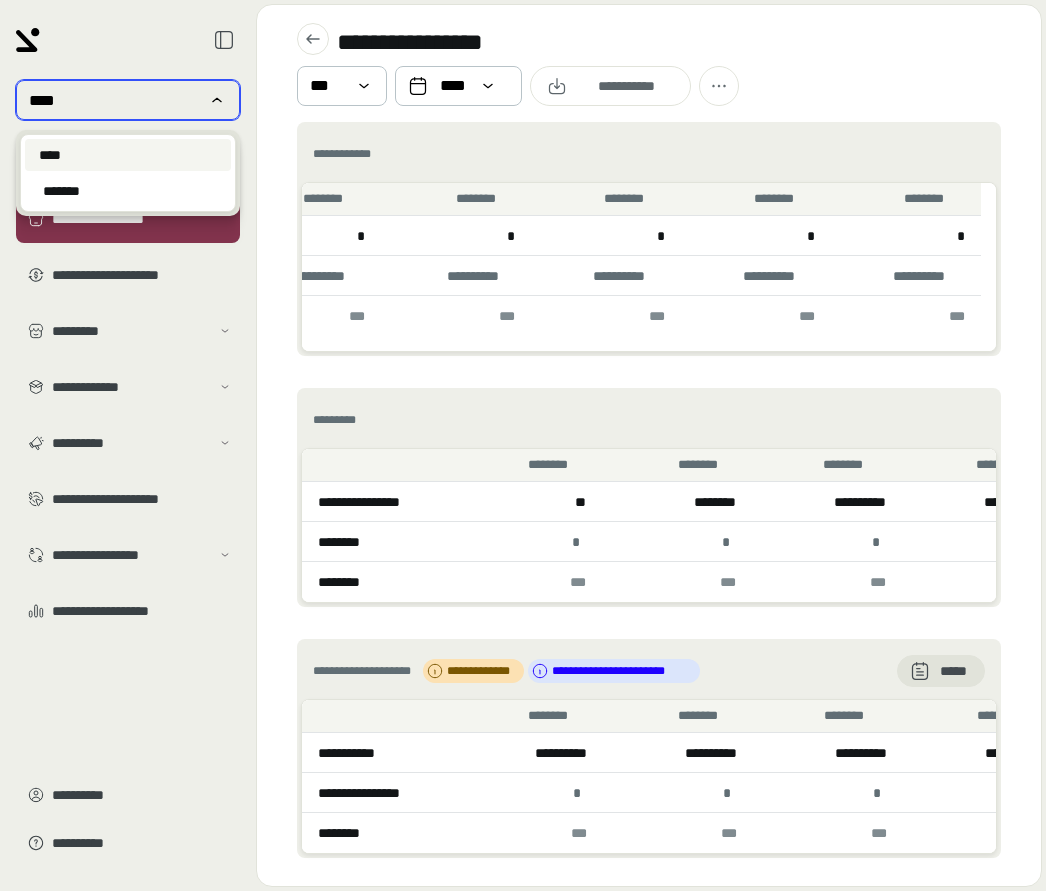 type on "****" 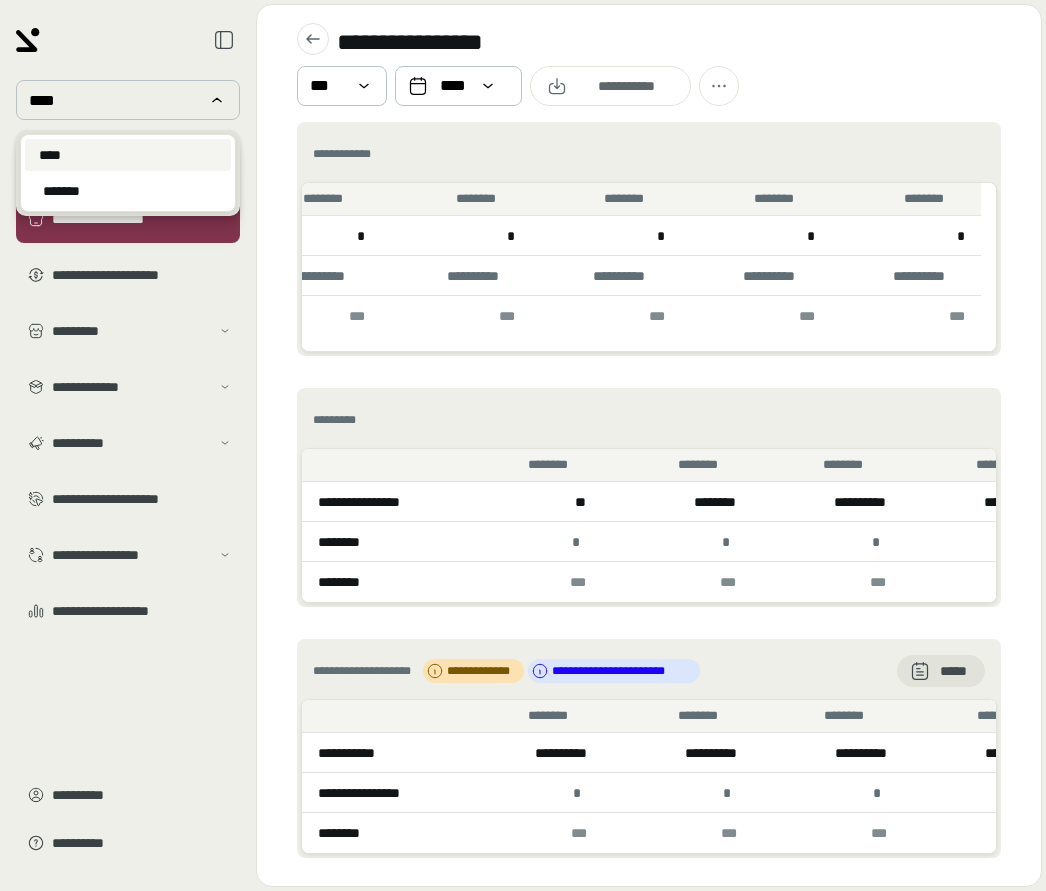 click on "****" at bounding box center (128, 155) 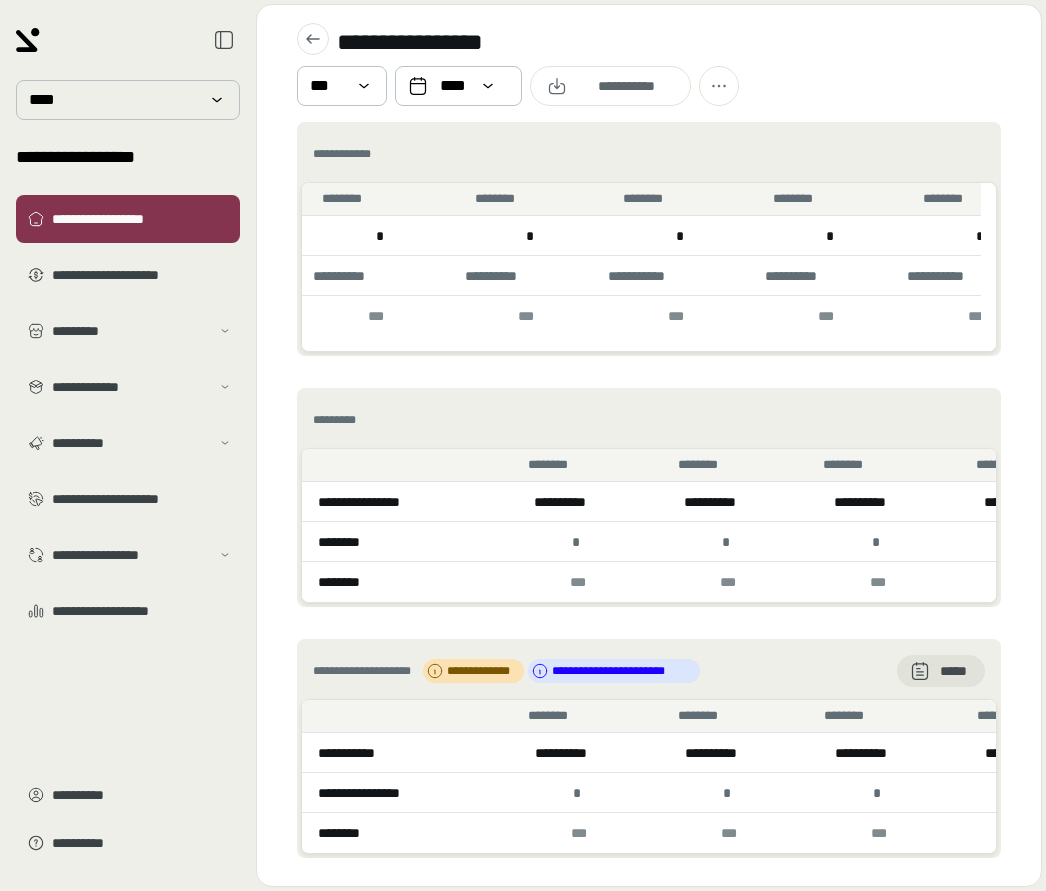 scroll, scrollTop: 0, scrollLeft: 1271, axis: horizontal 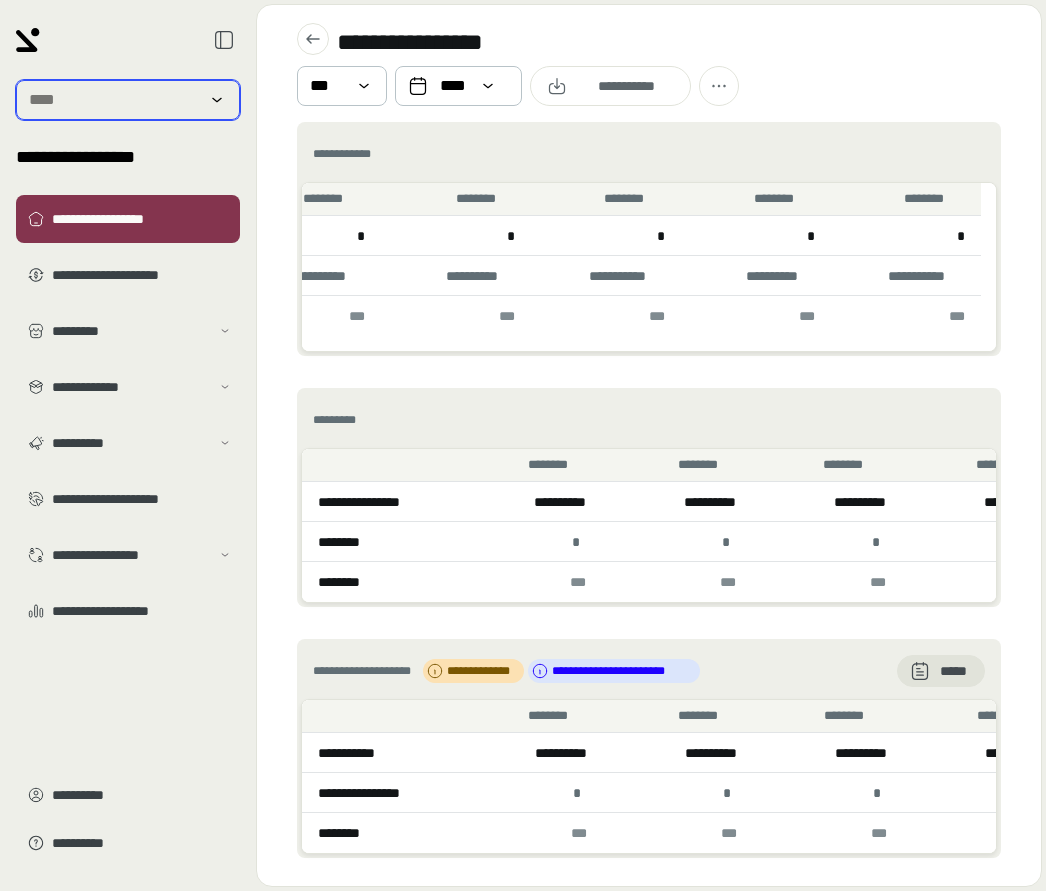 click at bounding box center [114, 100] 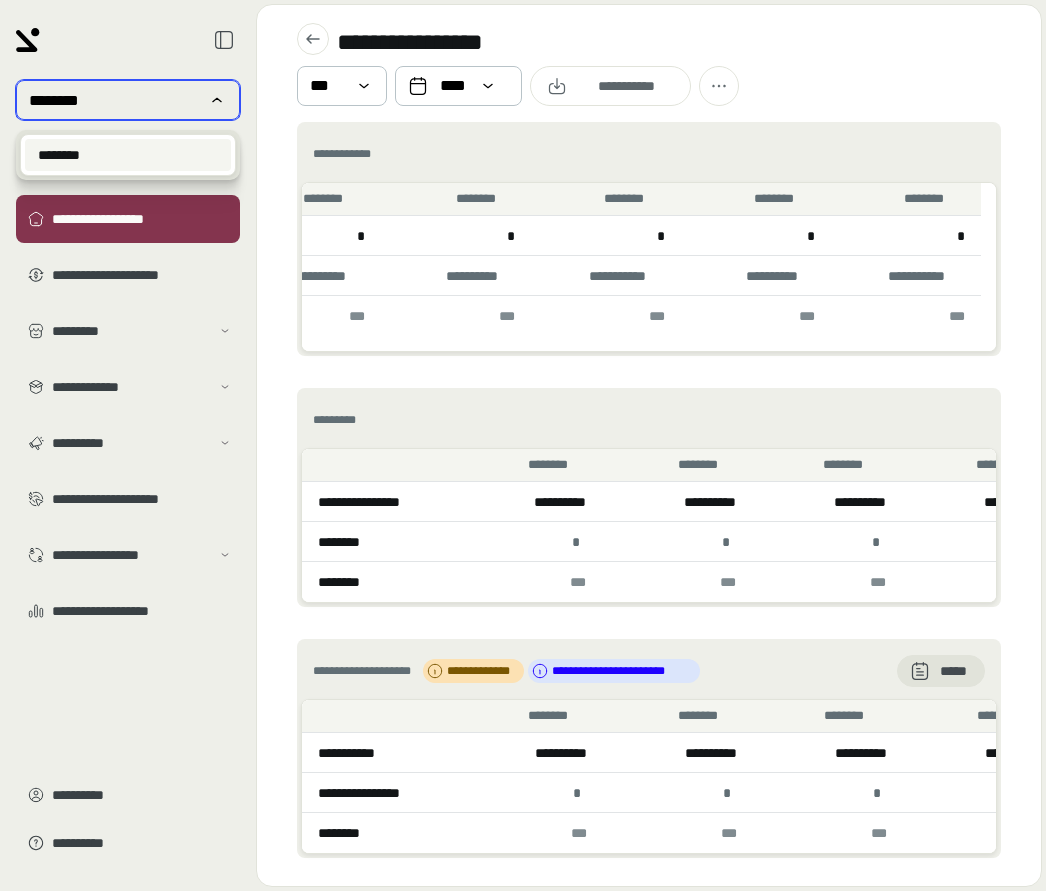 type on "********" 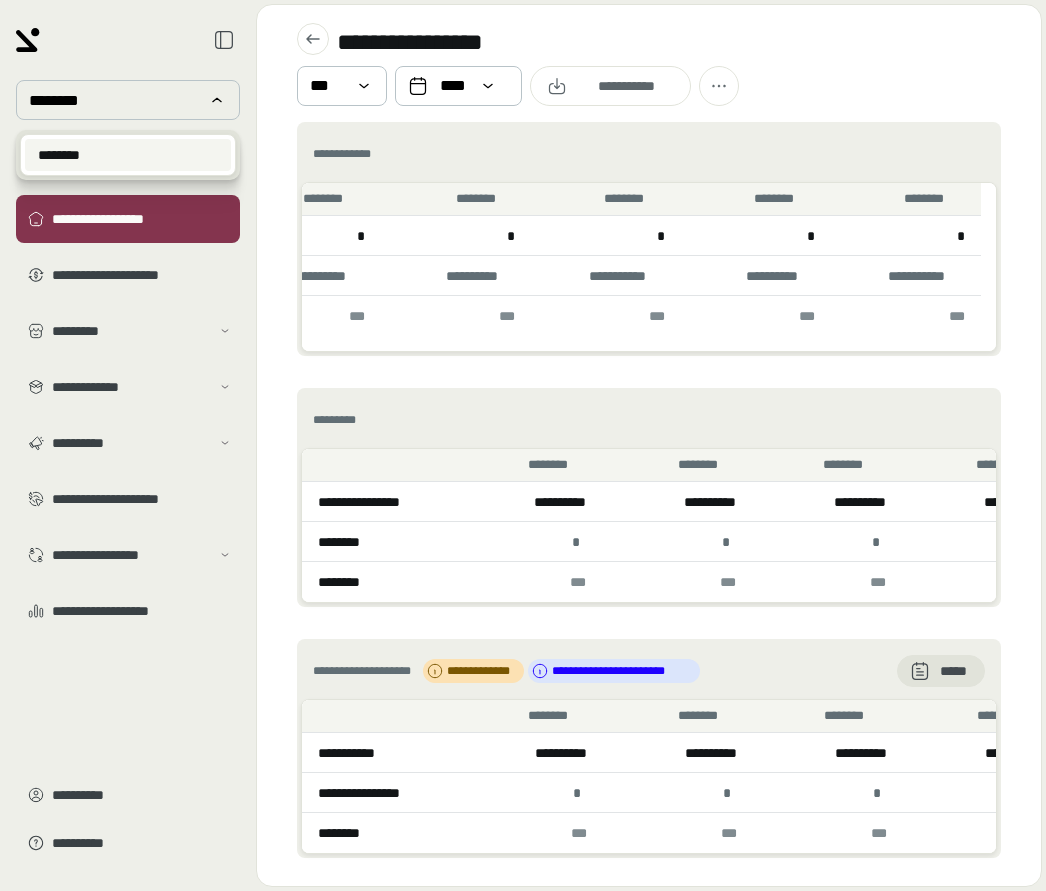 click on "********" at bounding box center [128, 155] 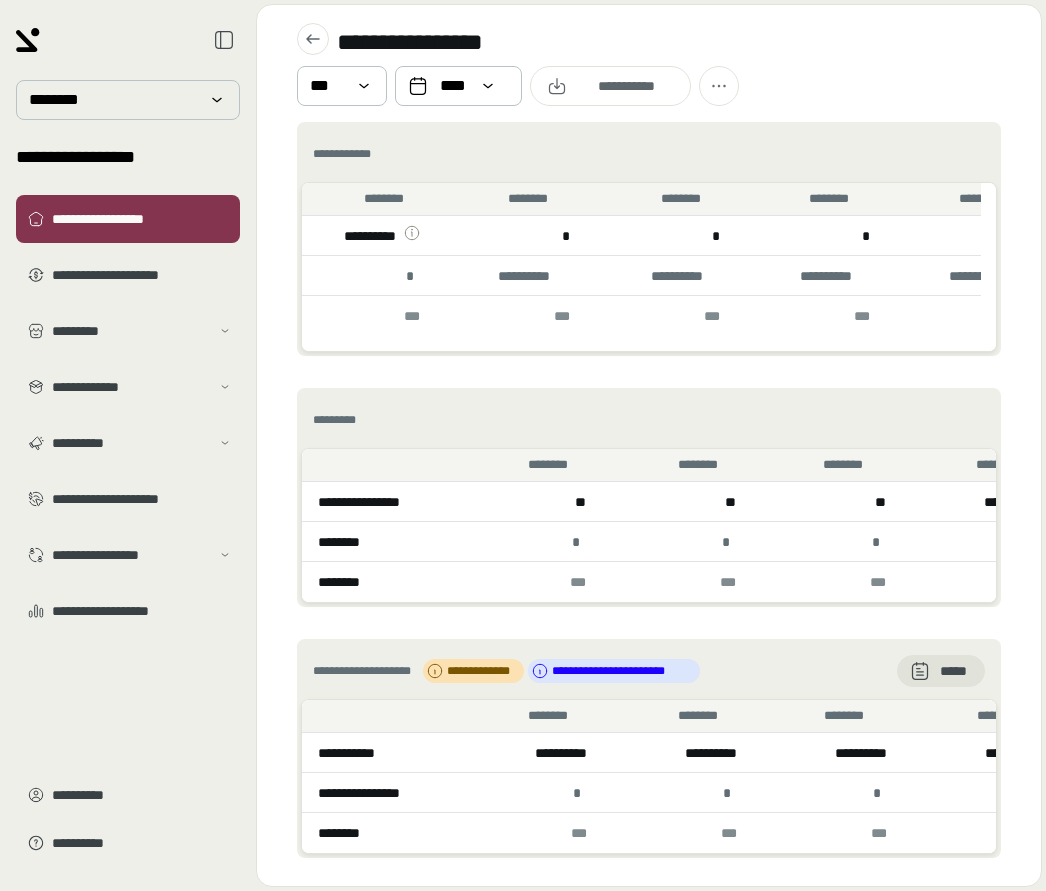 scroll, scrollTop: 0, scrollLeft: 1271, axis: horizontal 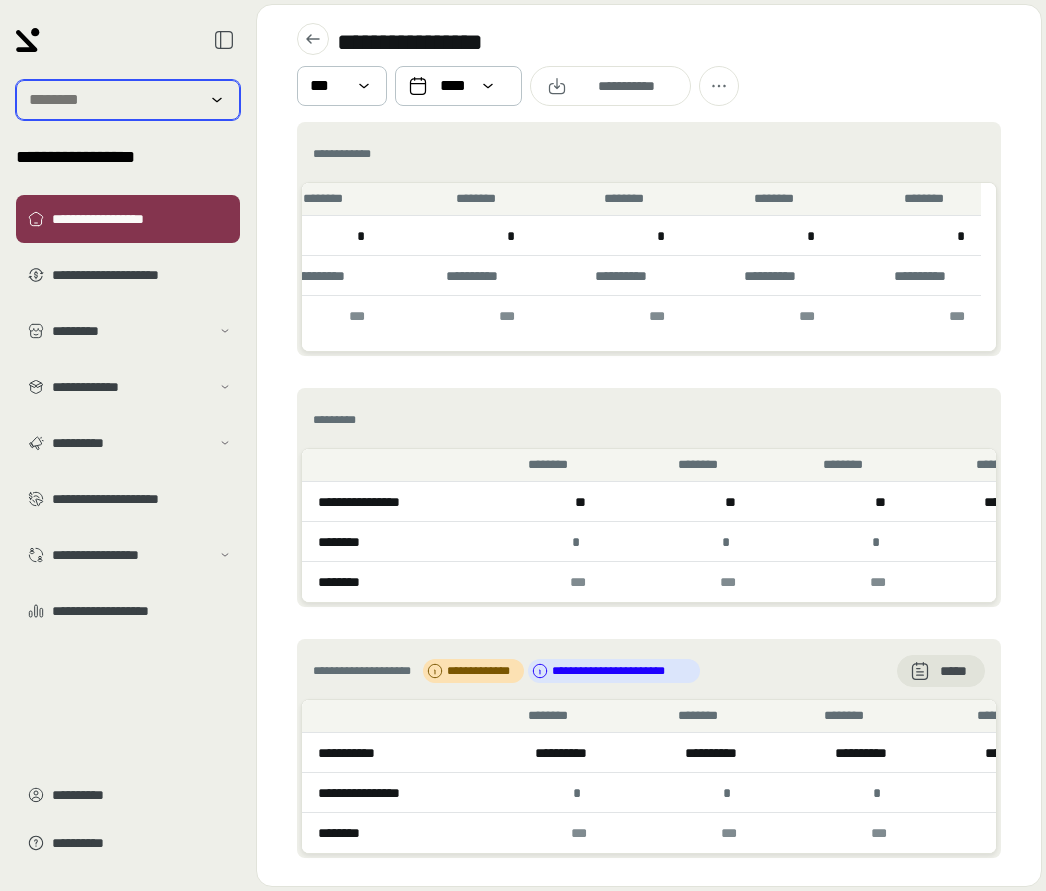 click at bounding box center [114, 100] 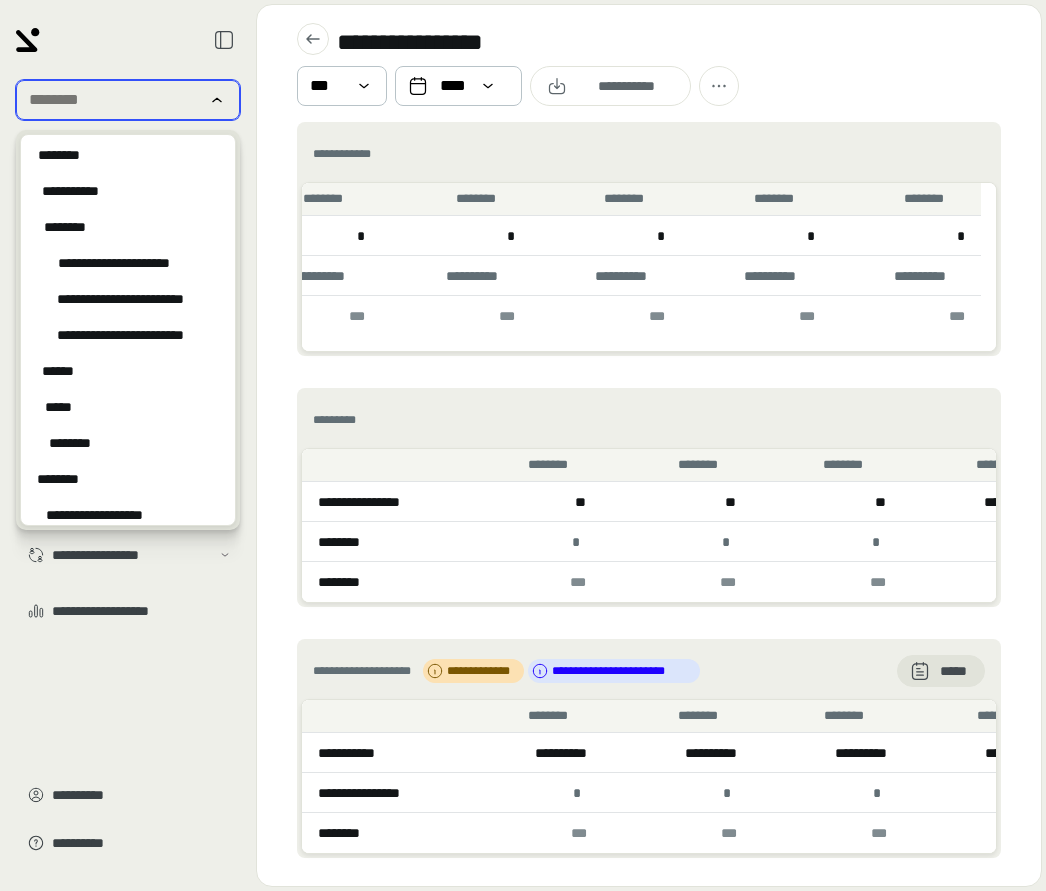 click at bounding box center (114, 100) 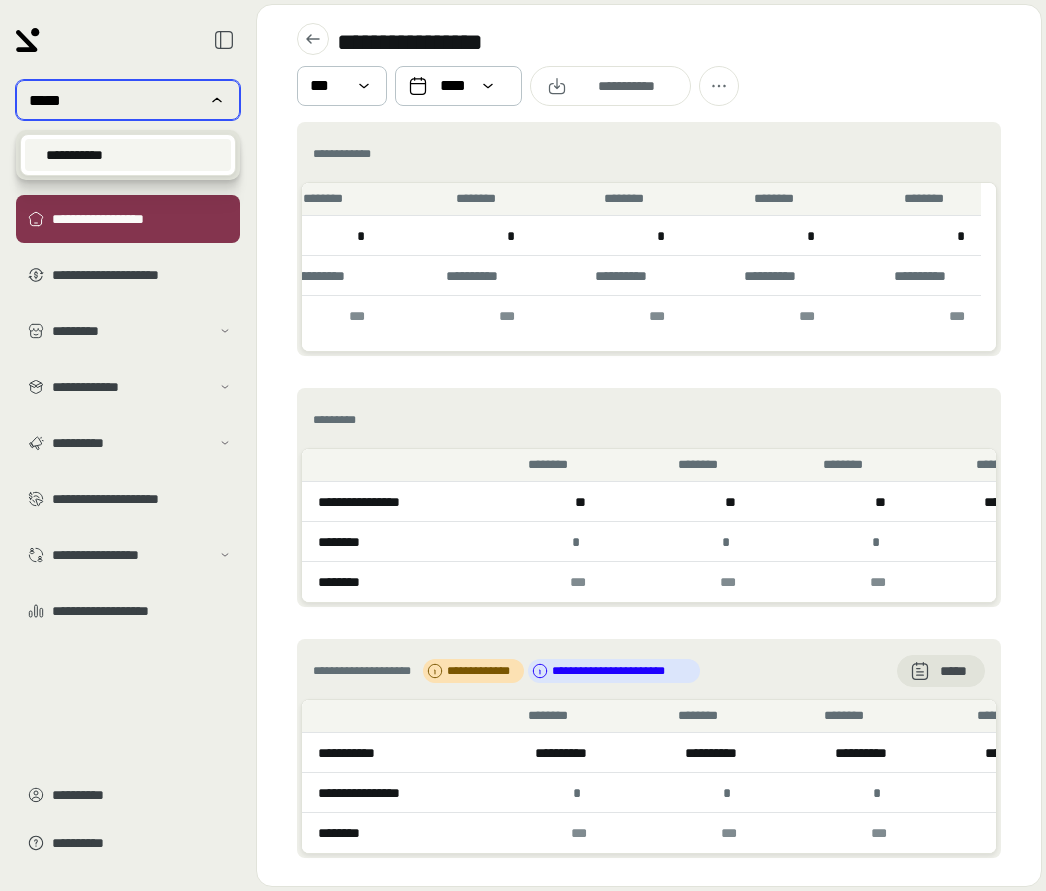 type on "*****" 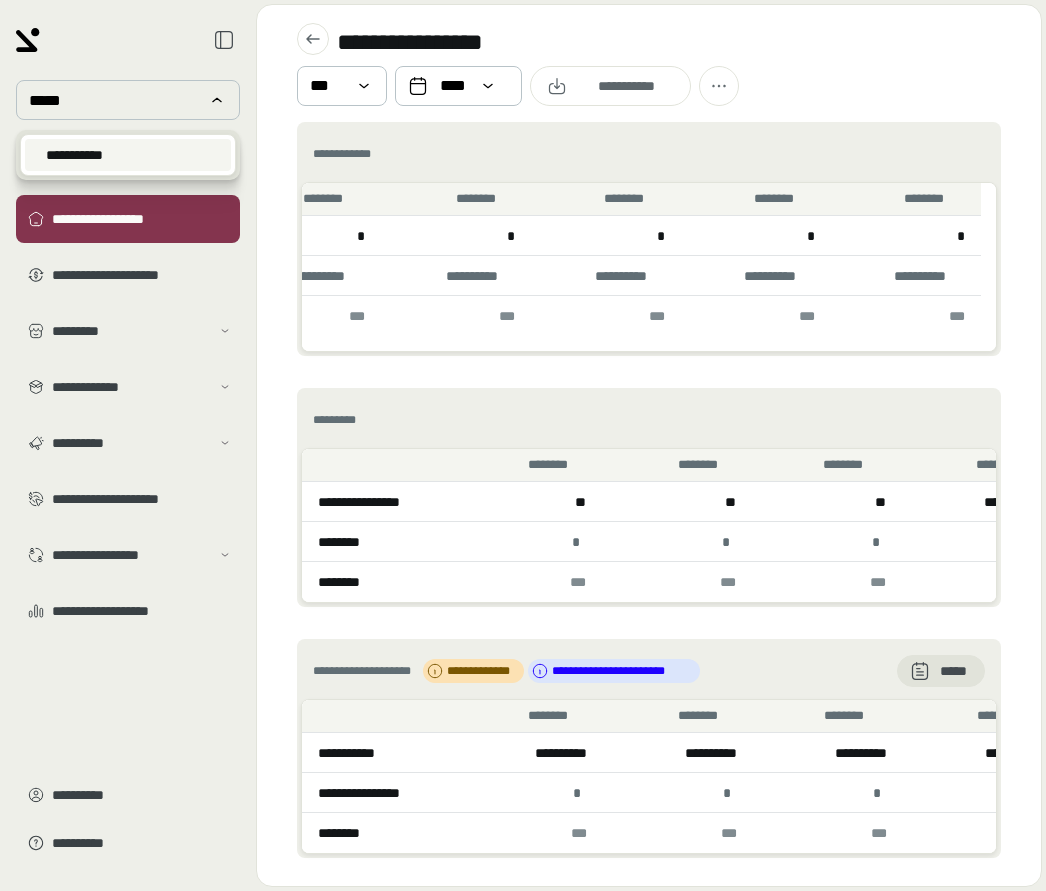 click on "**********" at bounding box center [74, 155] 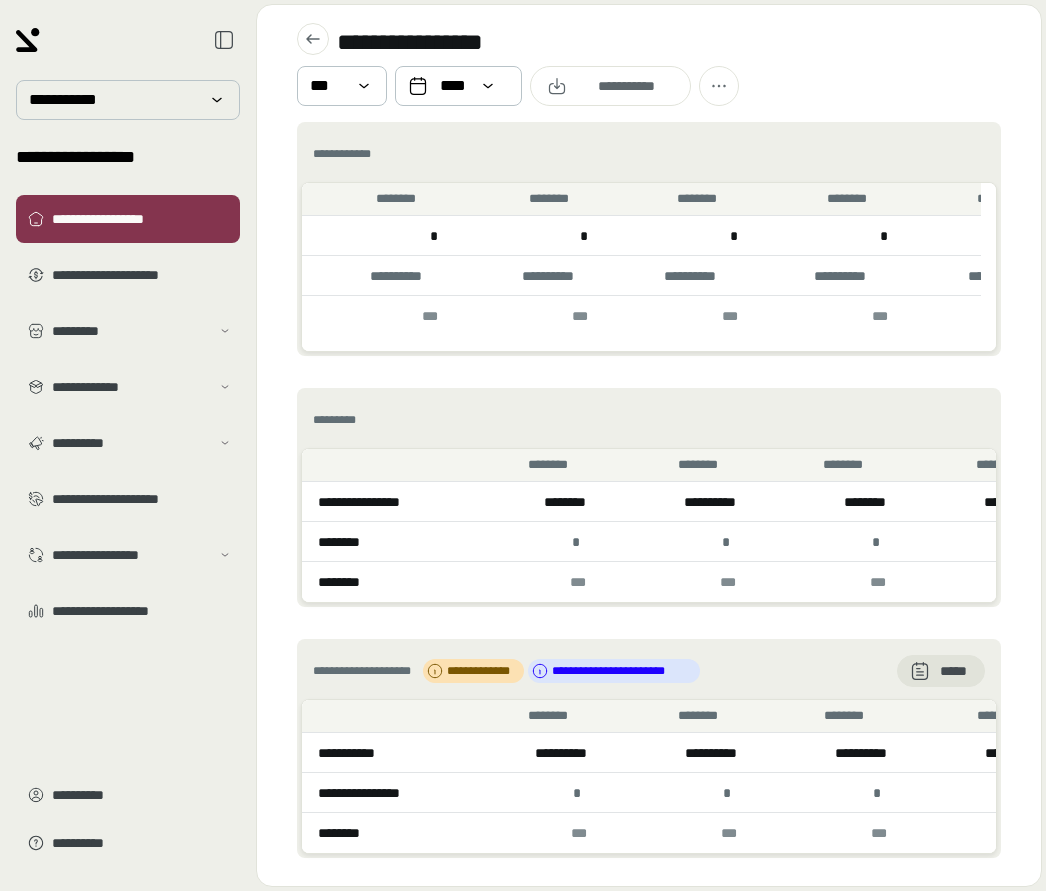 scroll, scrollTop: 0, scrollLeft: 1271, axis: horizontal 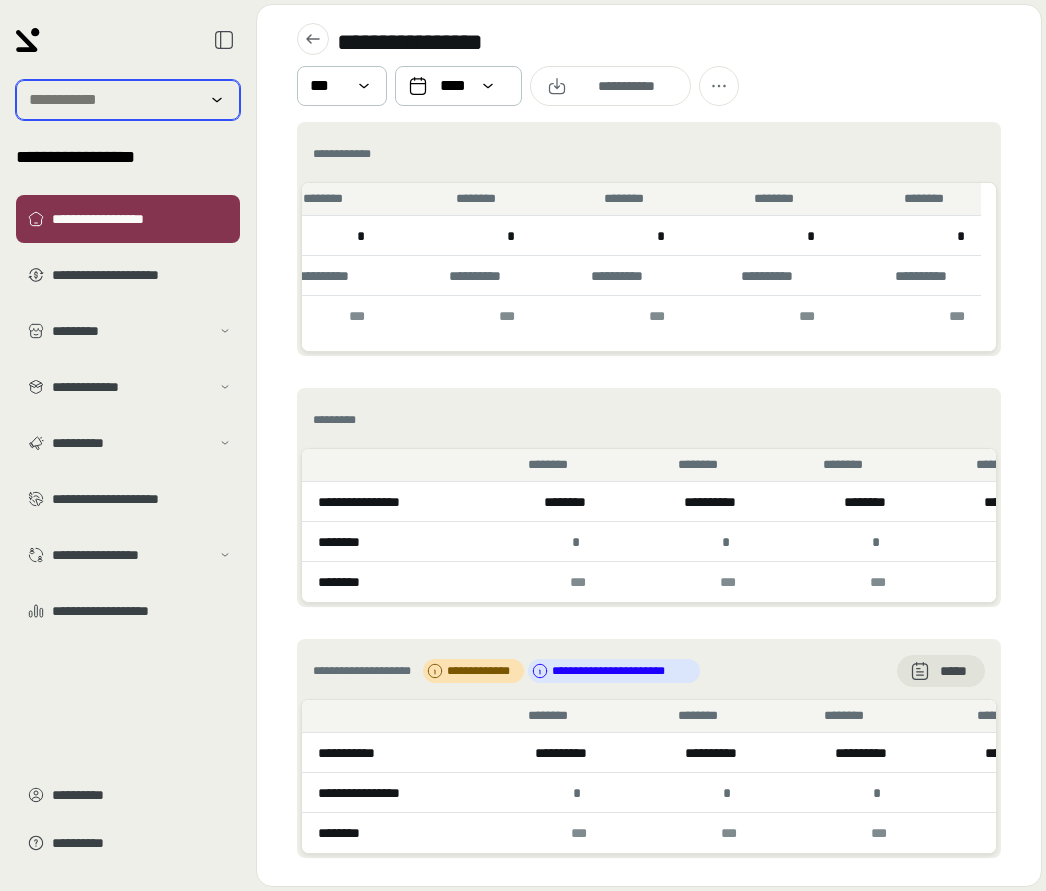 click at bounding box center [114, 100] 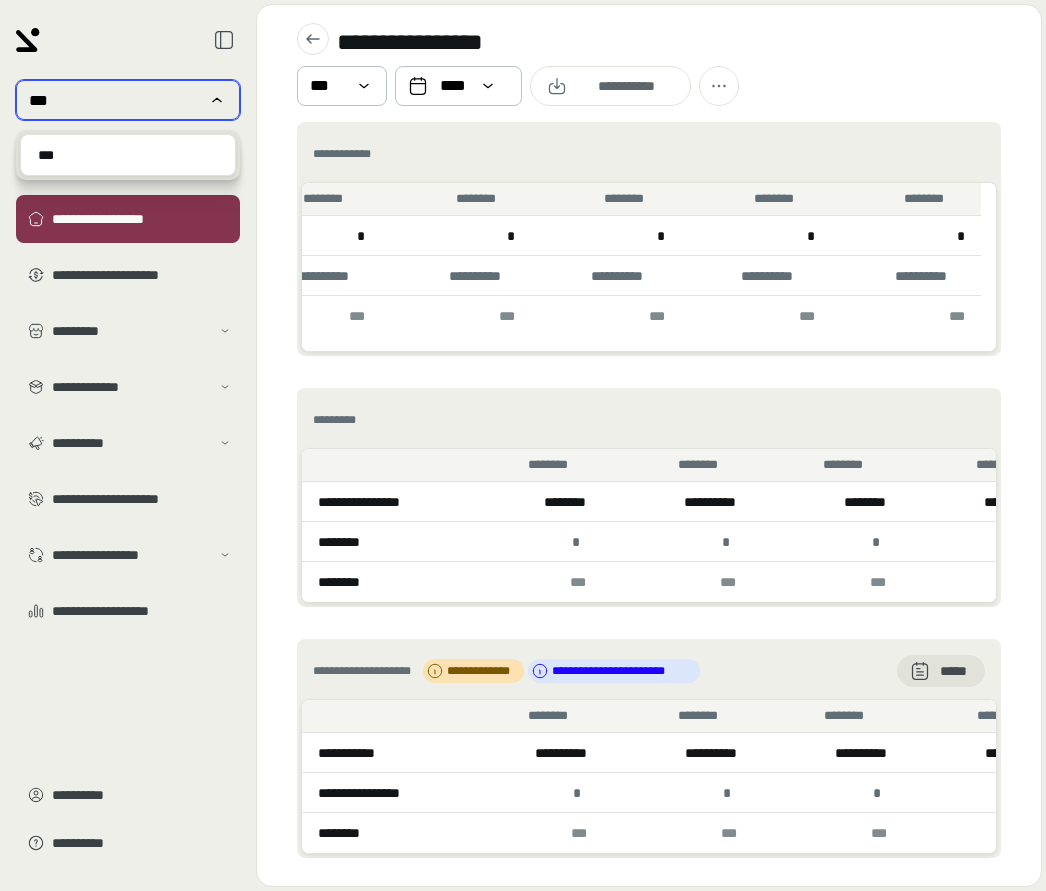 type on "***" 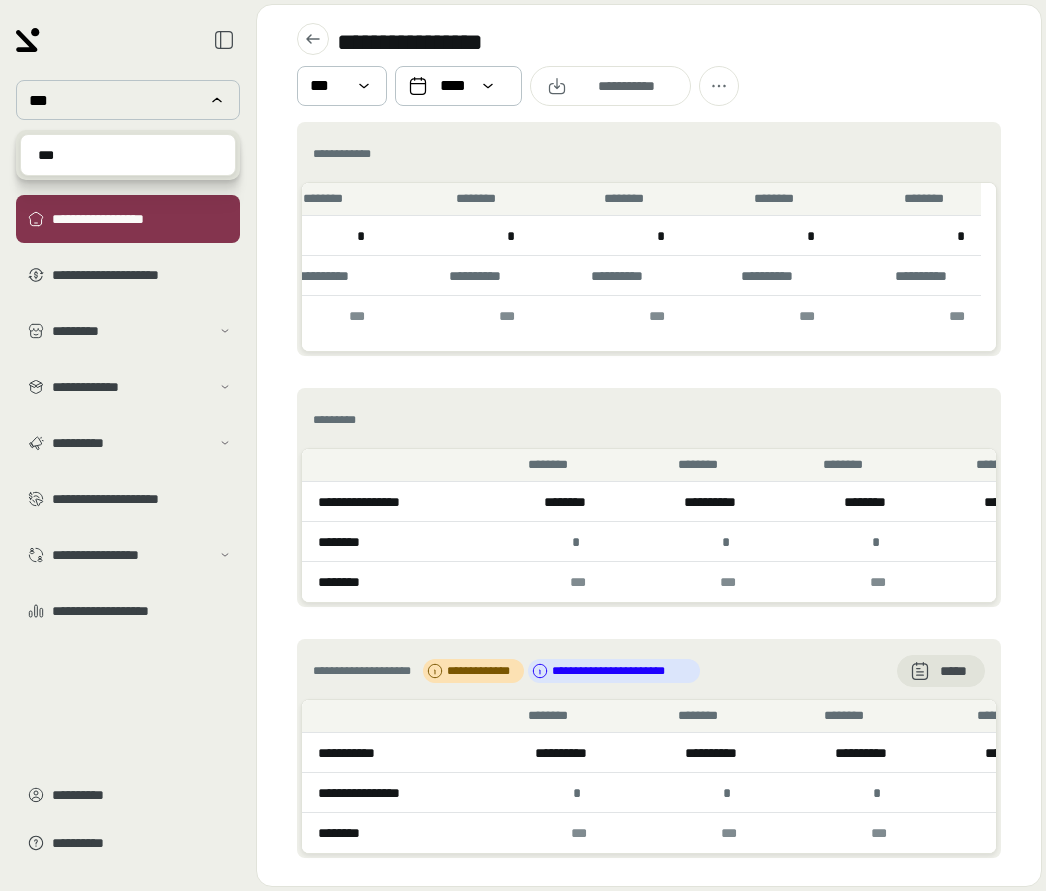 click on "***" at bounding box center [128, 155] 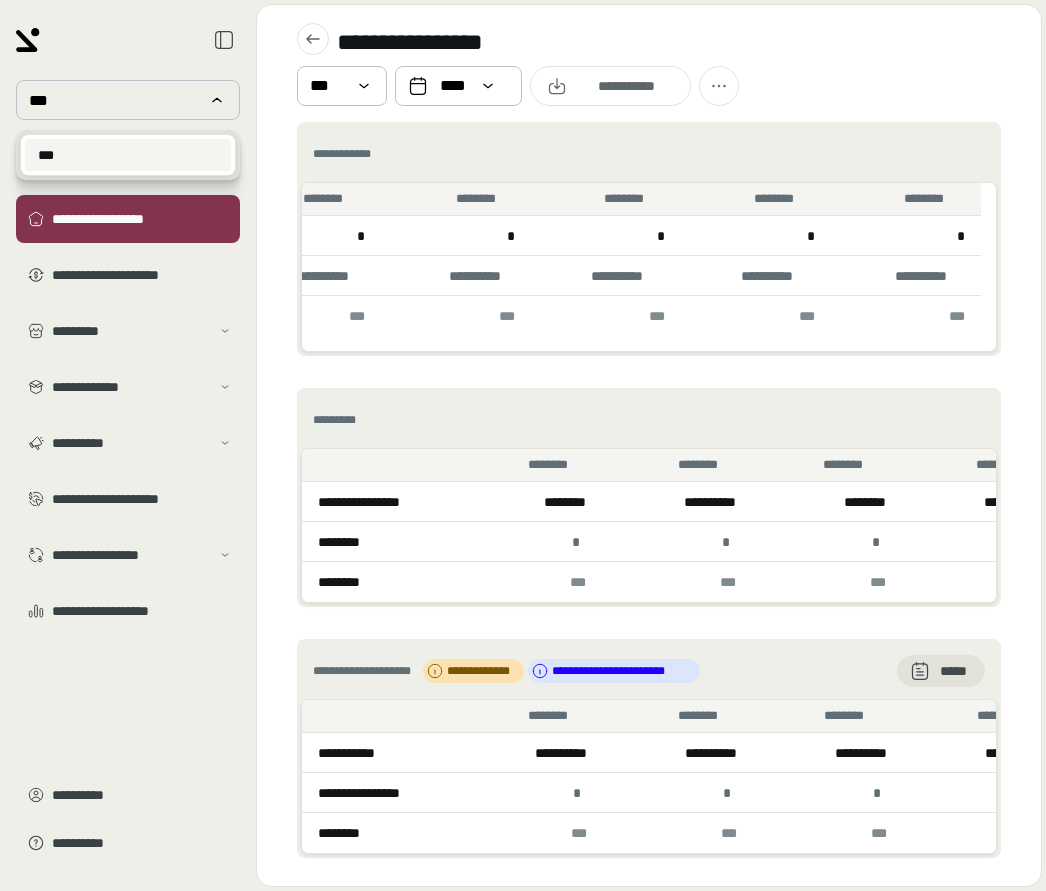 click on "***" at bounding box center (128, 155) 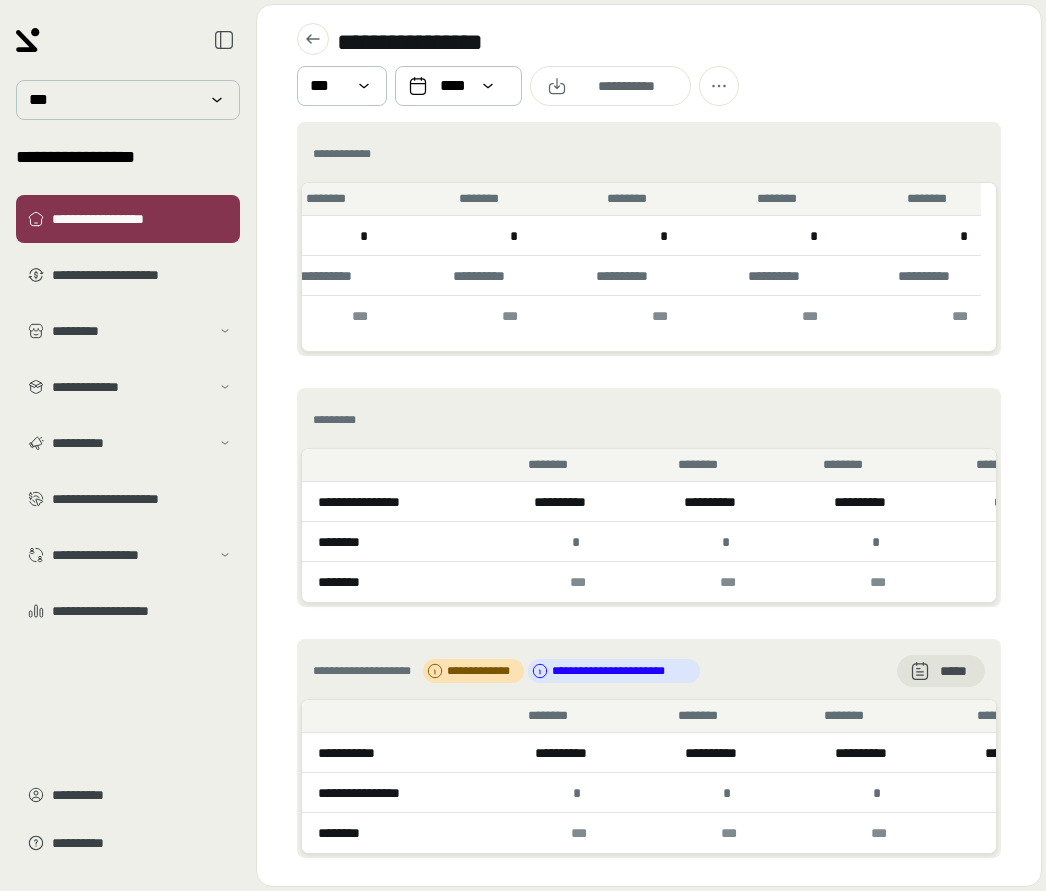 scroll, scrollTop: 0, scrollLeft: 1271, axis: horizontal 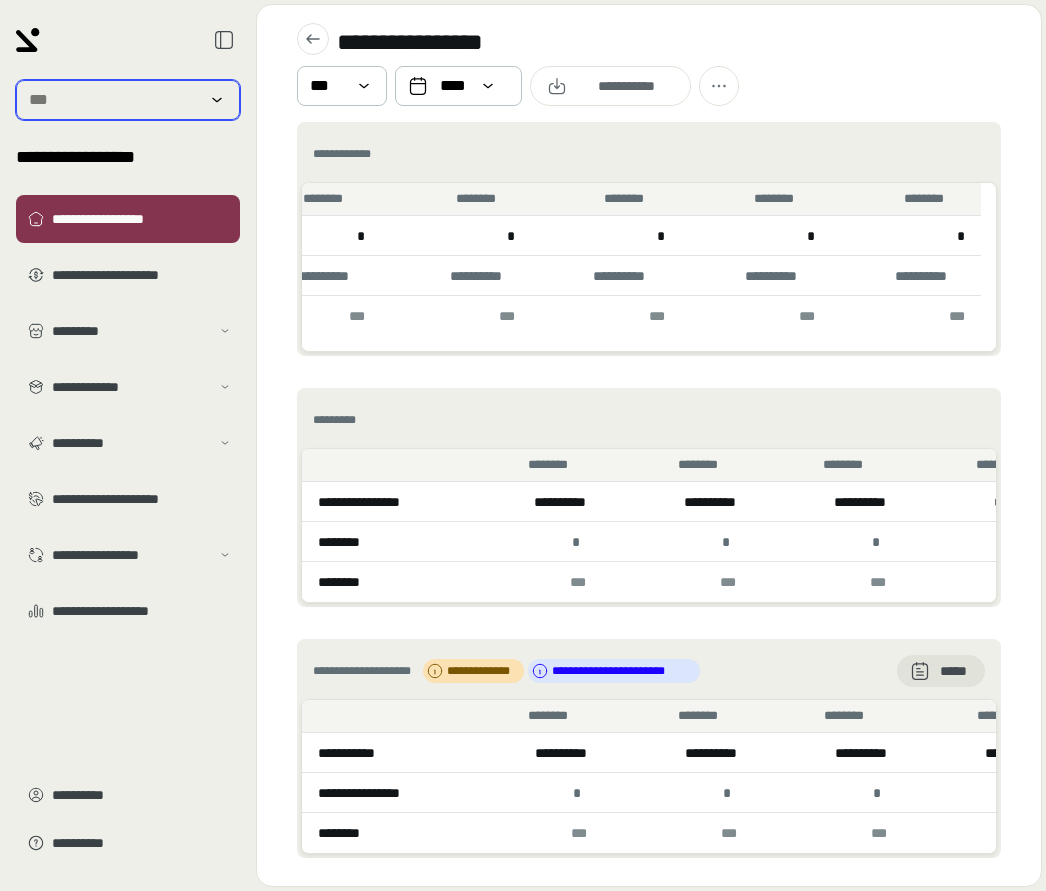 click at bounding box center [114, 100] 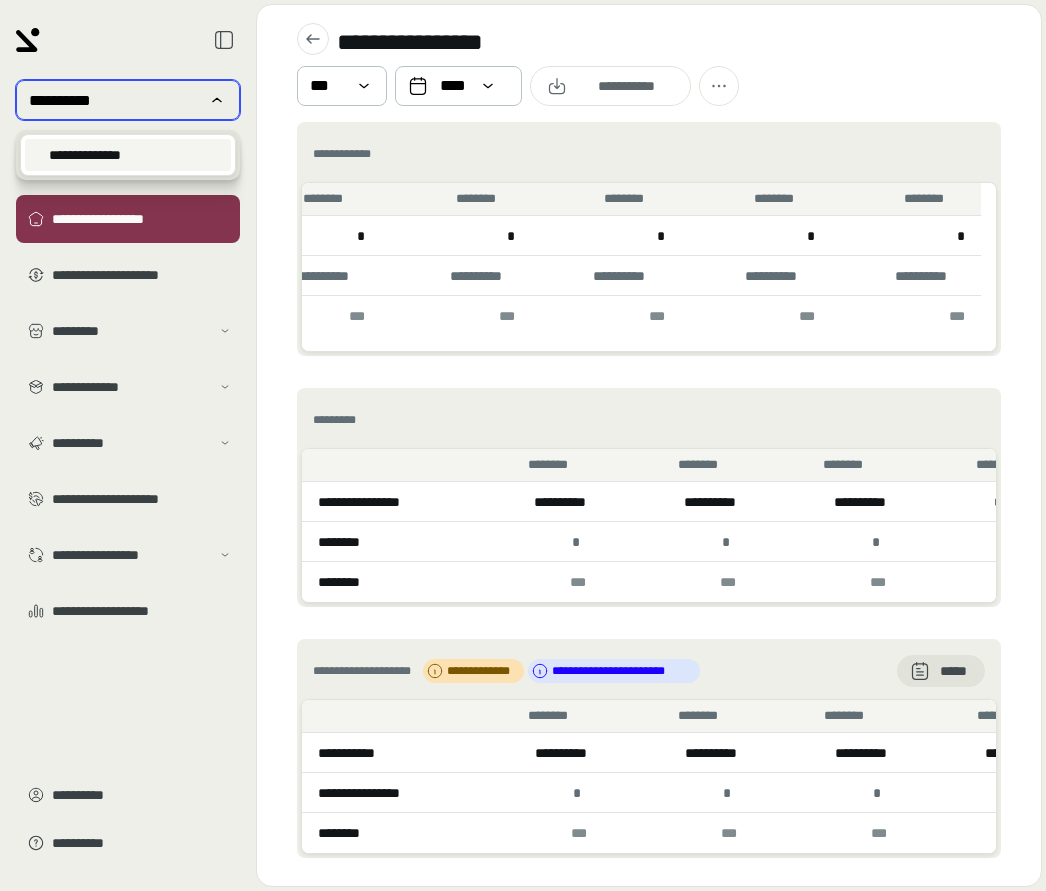 type on "**********" 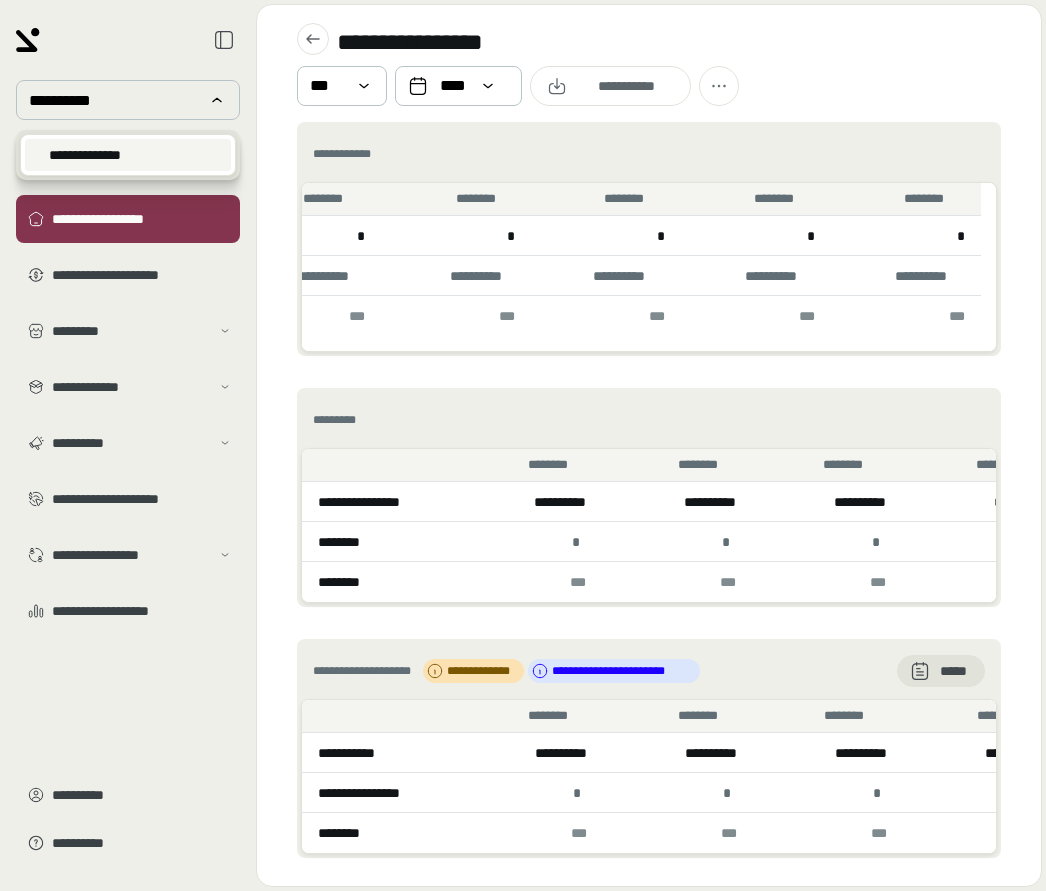click on "**********" at bounding box center [128, 155] 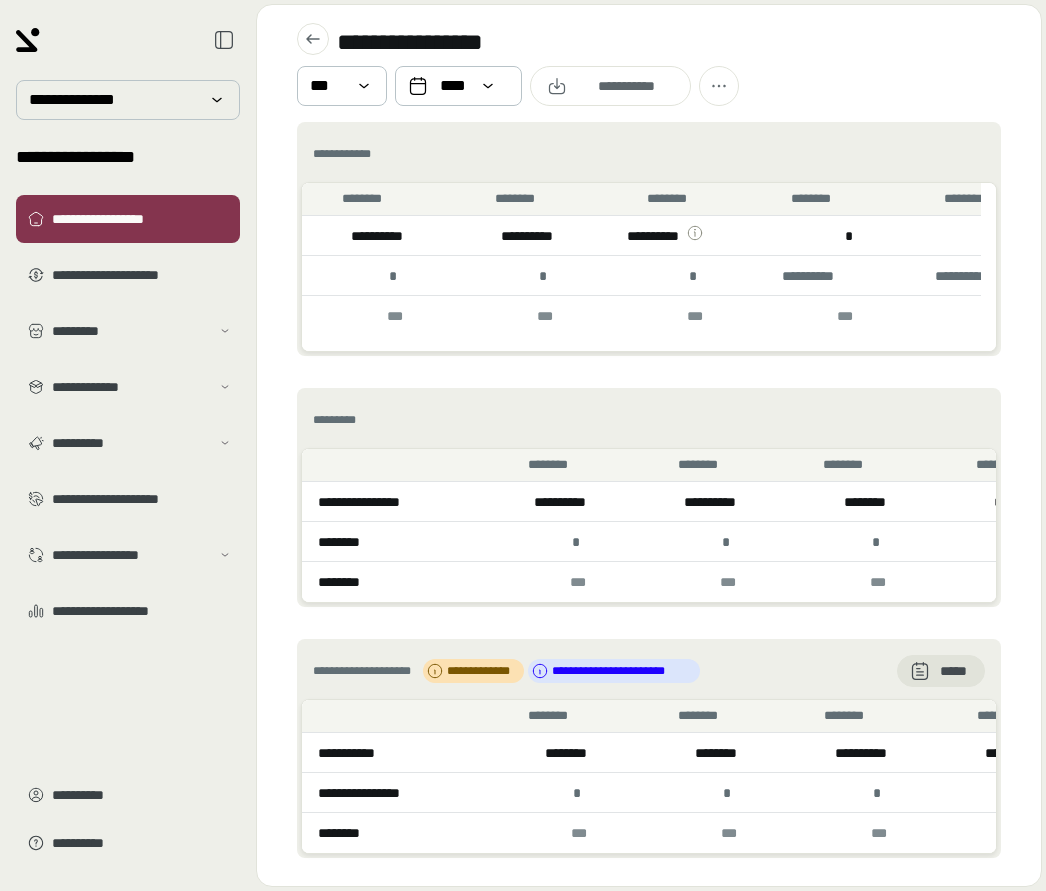 scroll, scrollTop: 0, scrollLeft: 1017, axis: horizontal 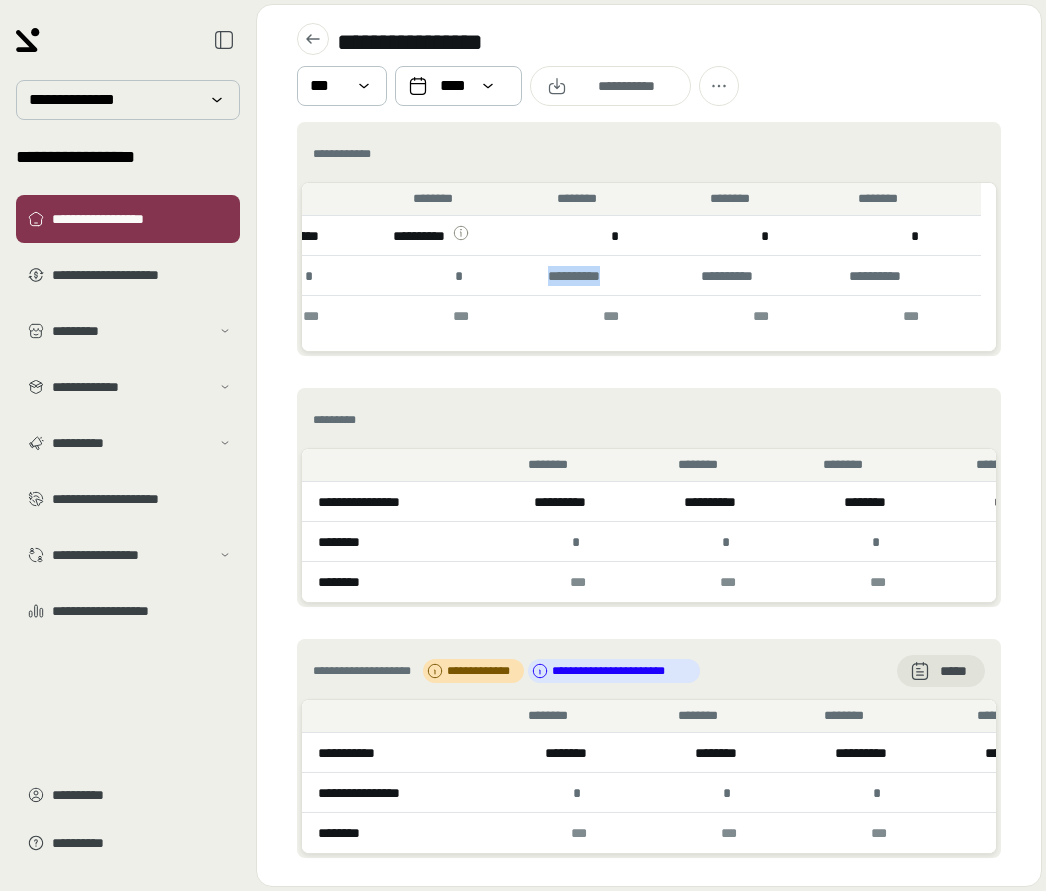 drag, startPoint x: 551, startPoint y: 274, endPoint x: 623, endPoint y: 274, distance: 72 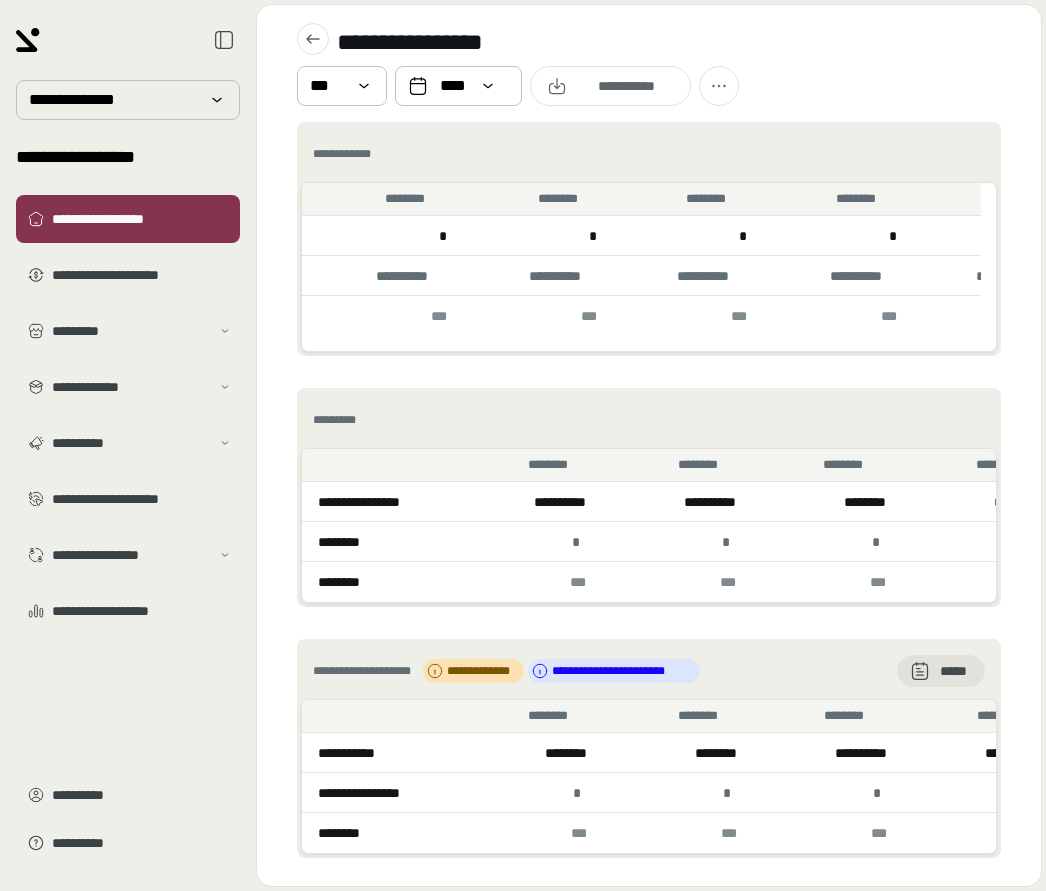 scroll, scrollTop: 0, scrollLeft: 1271, axis: horizontal 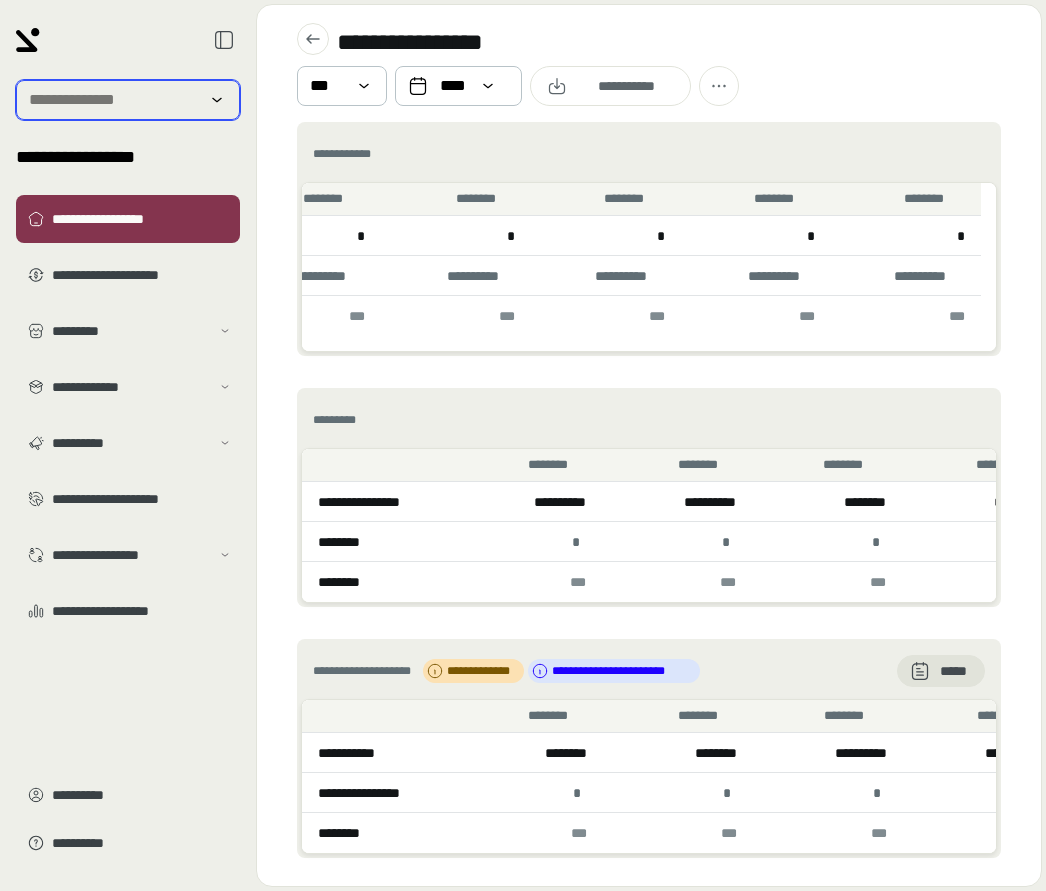 click at bounding box center (114, 100) 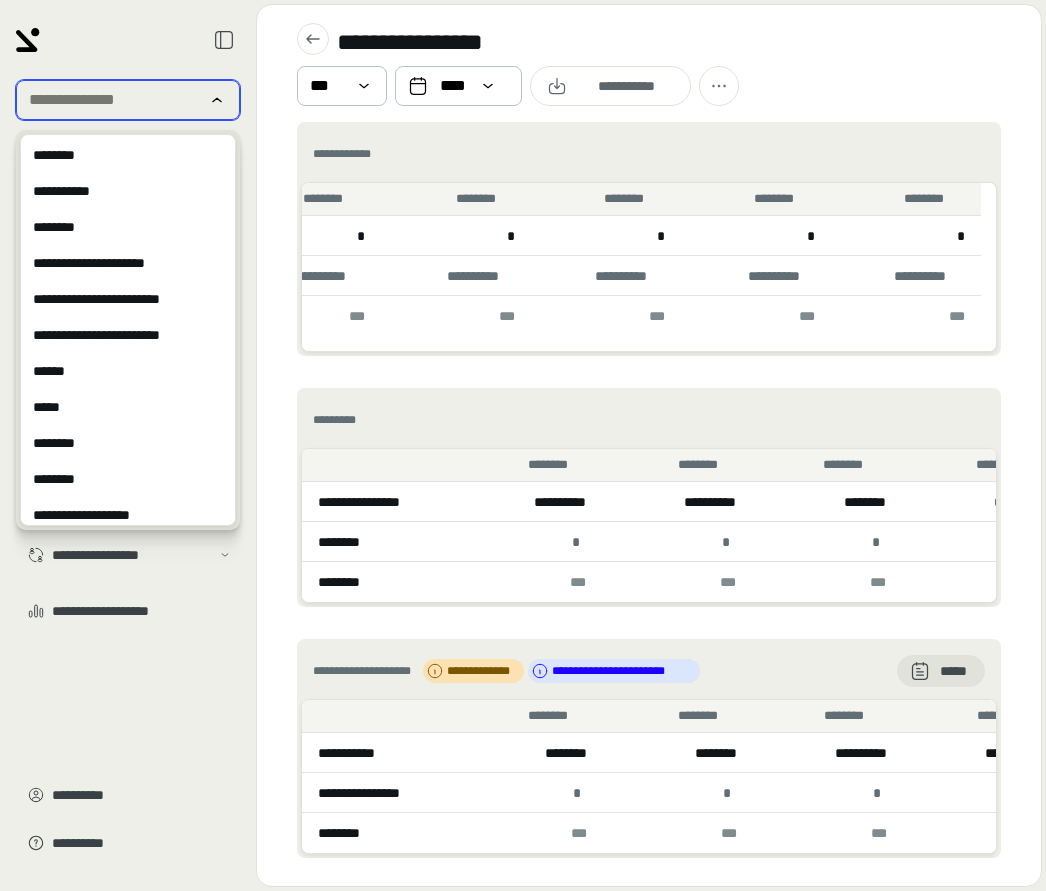 click at bounding box center [114, 100] 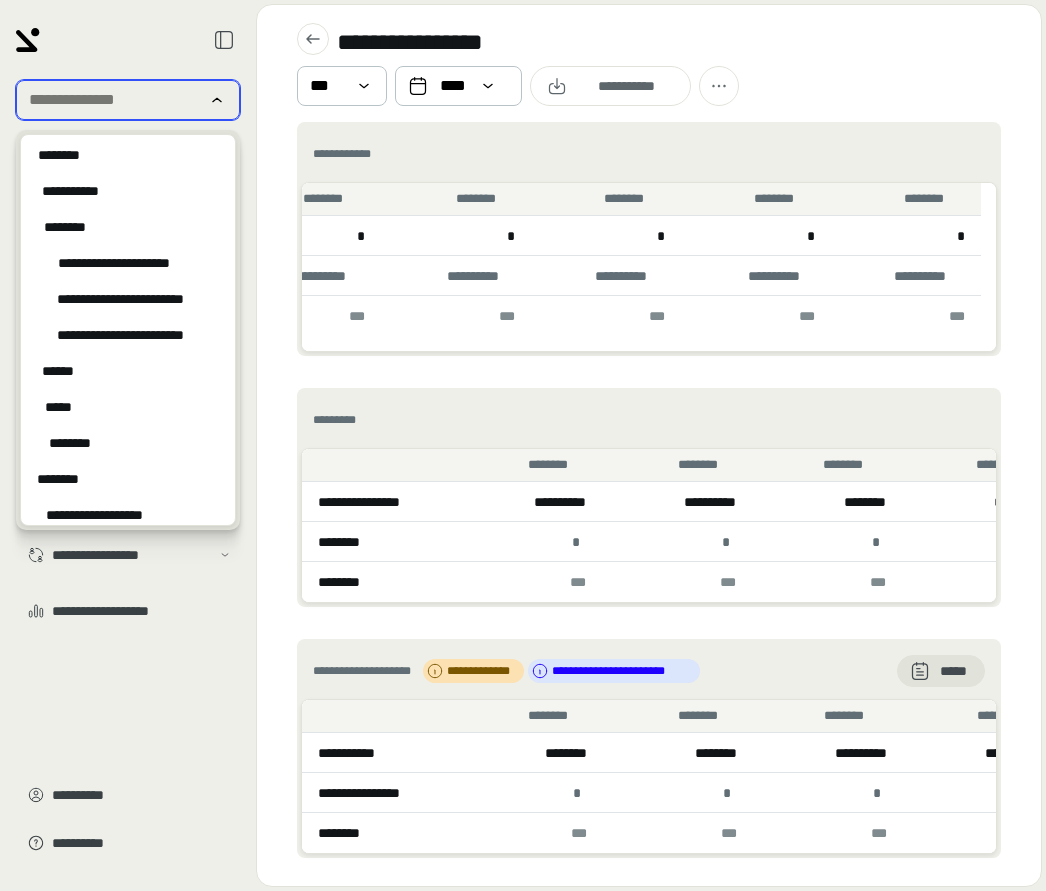 type on "*" 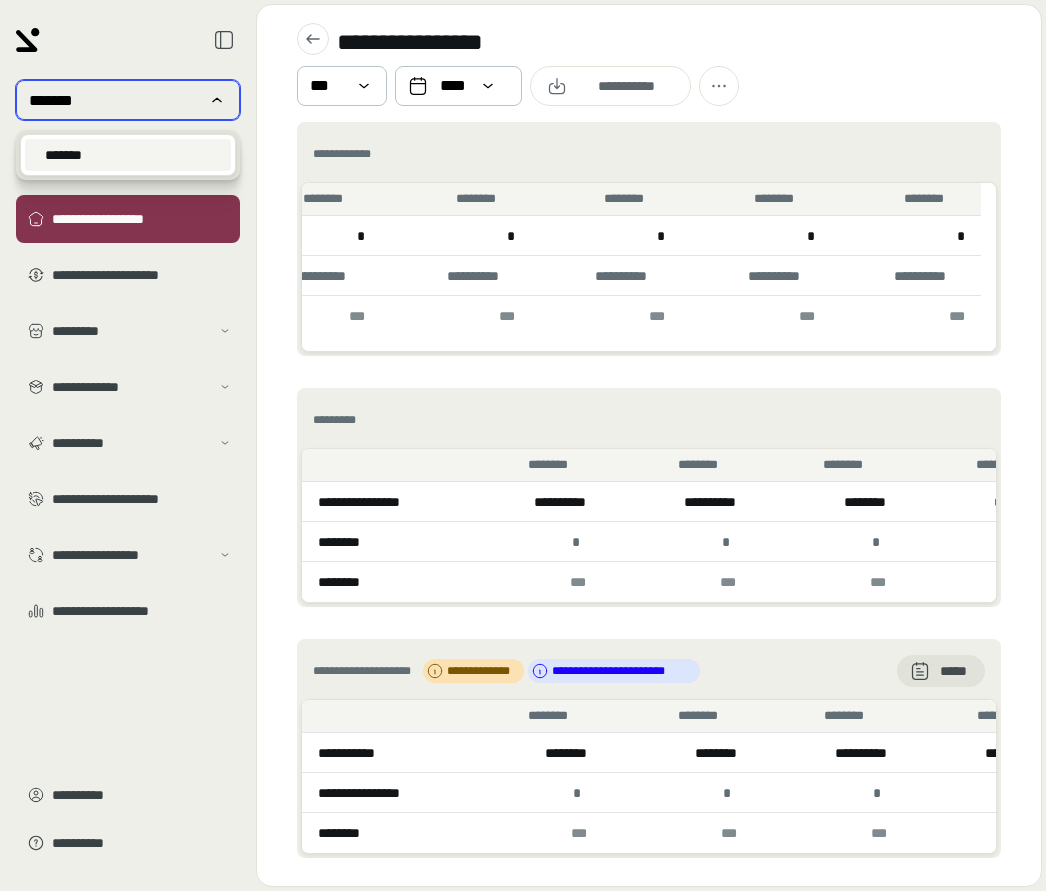 type on "*******" 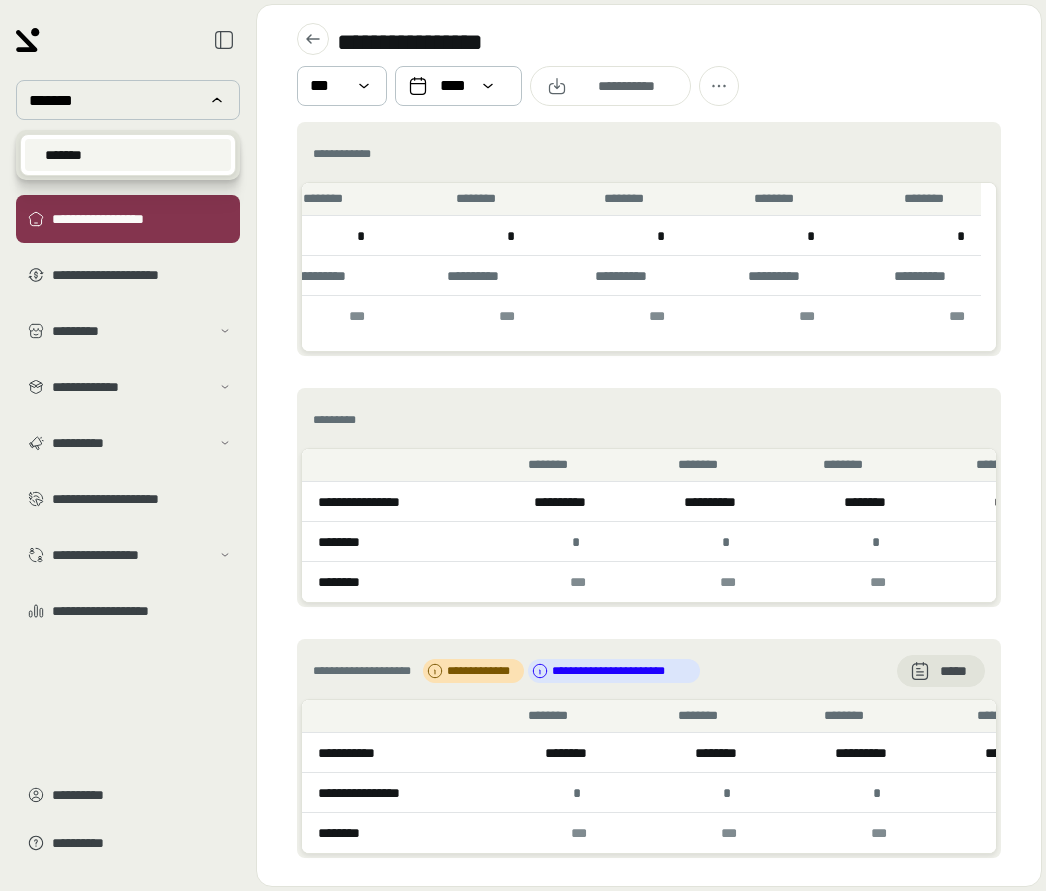 click on "*******" at bounding box center (128, 155) 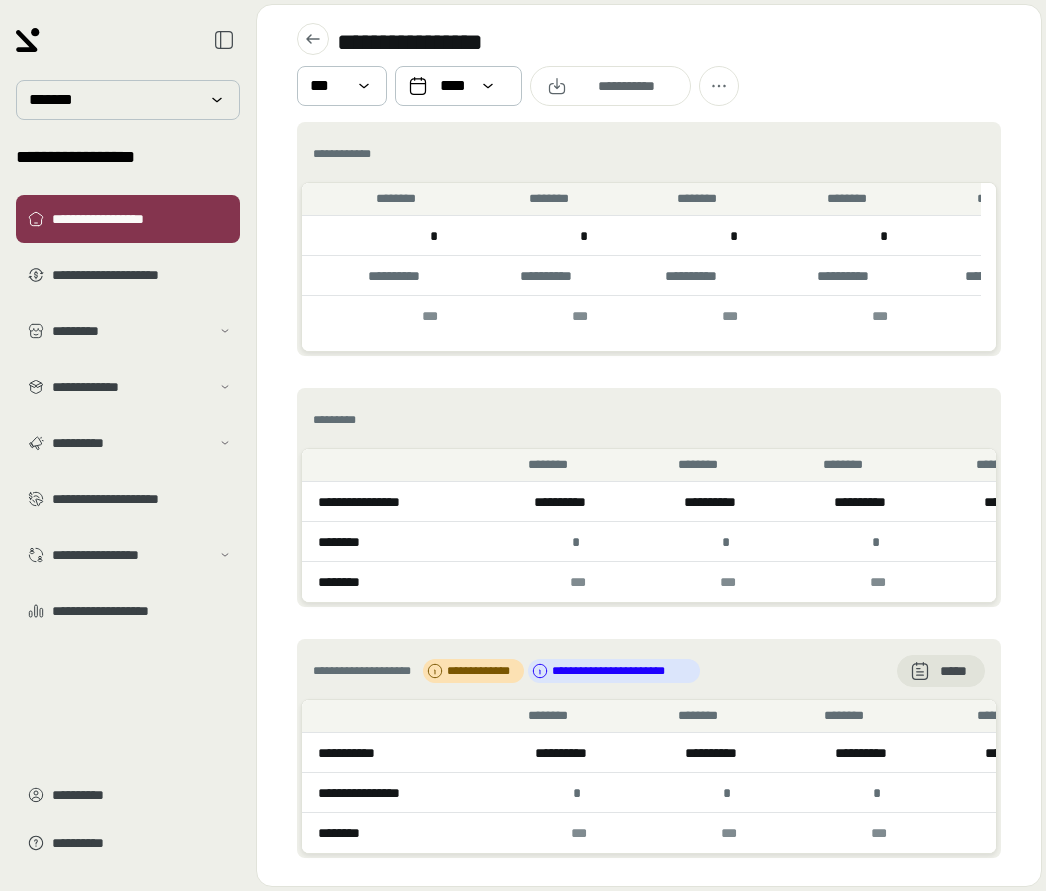 scroll, scrollTop: 0, scrollLeft: 1271, axis: horizontal 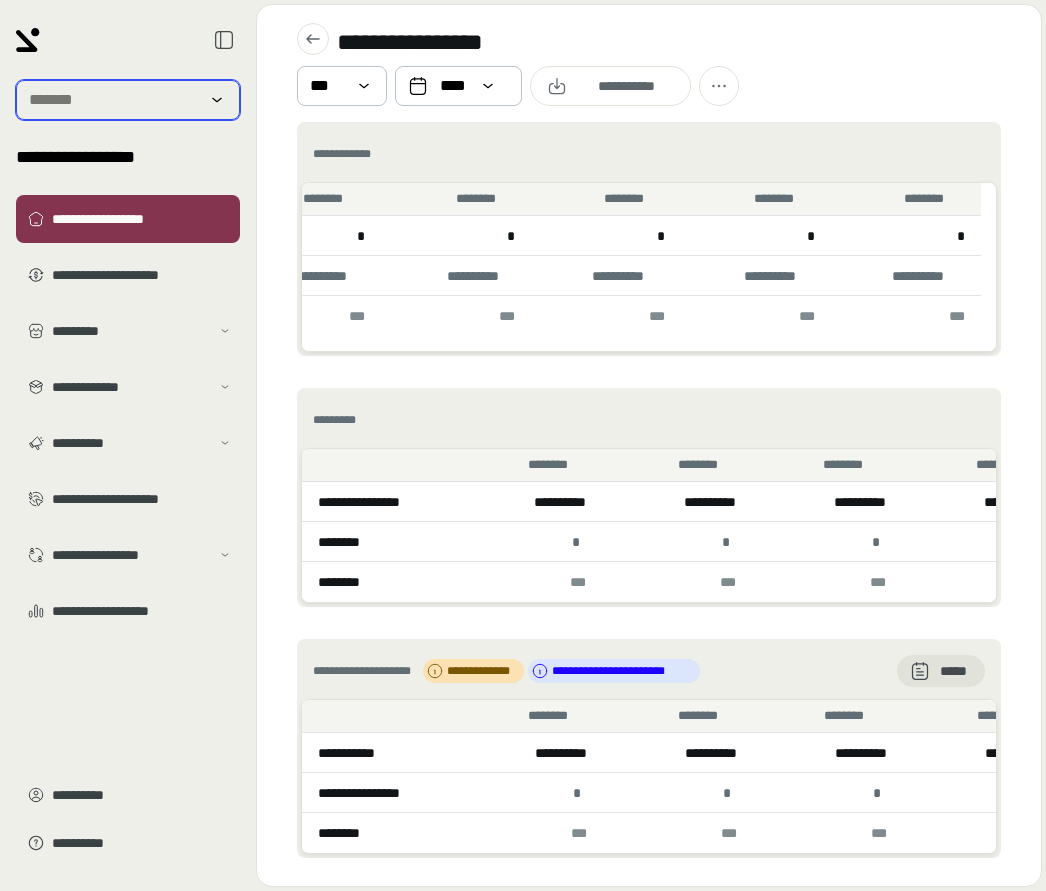 click at bounding box center [114, 100] 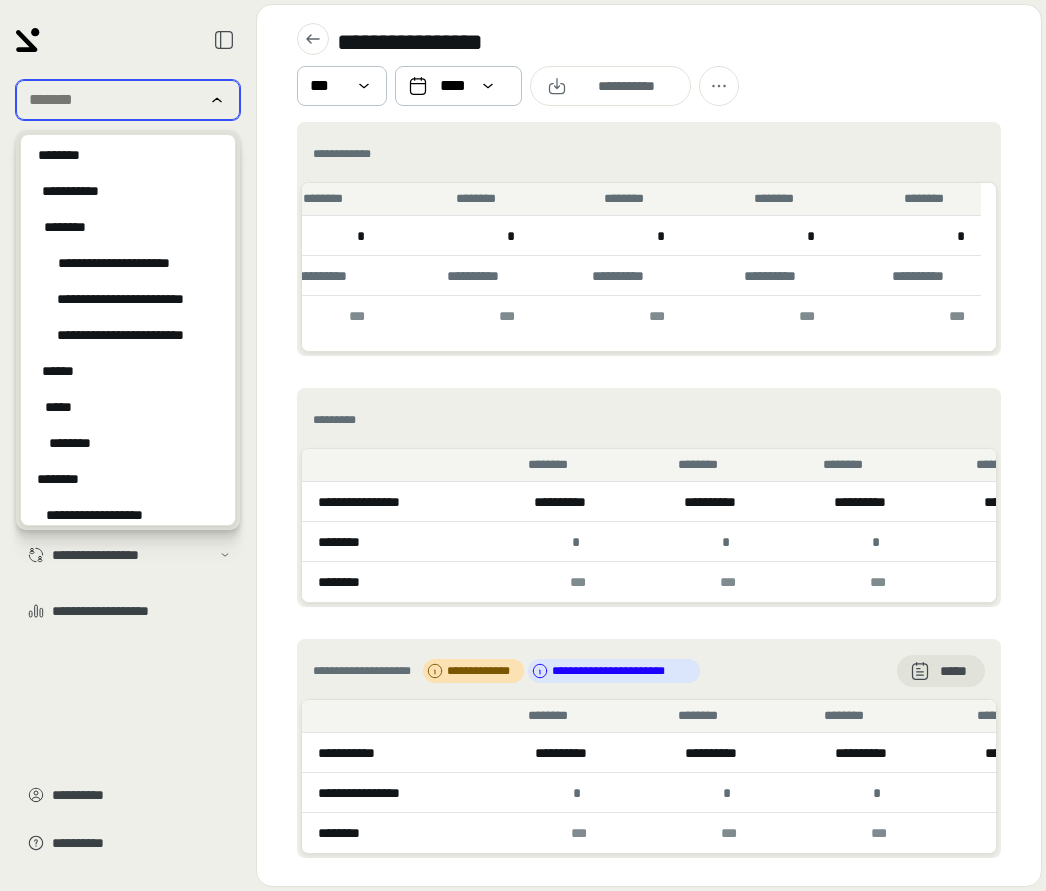 click at bounding box center (114, 100) 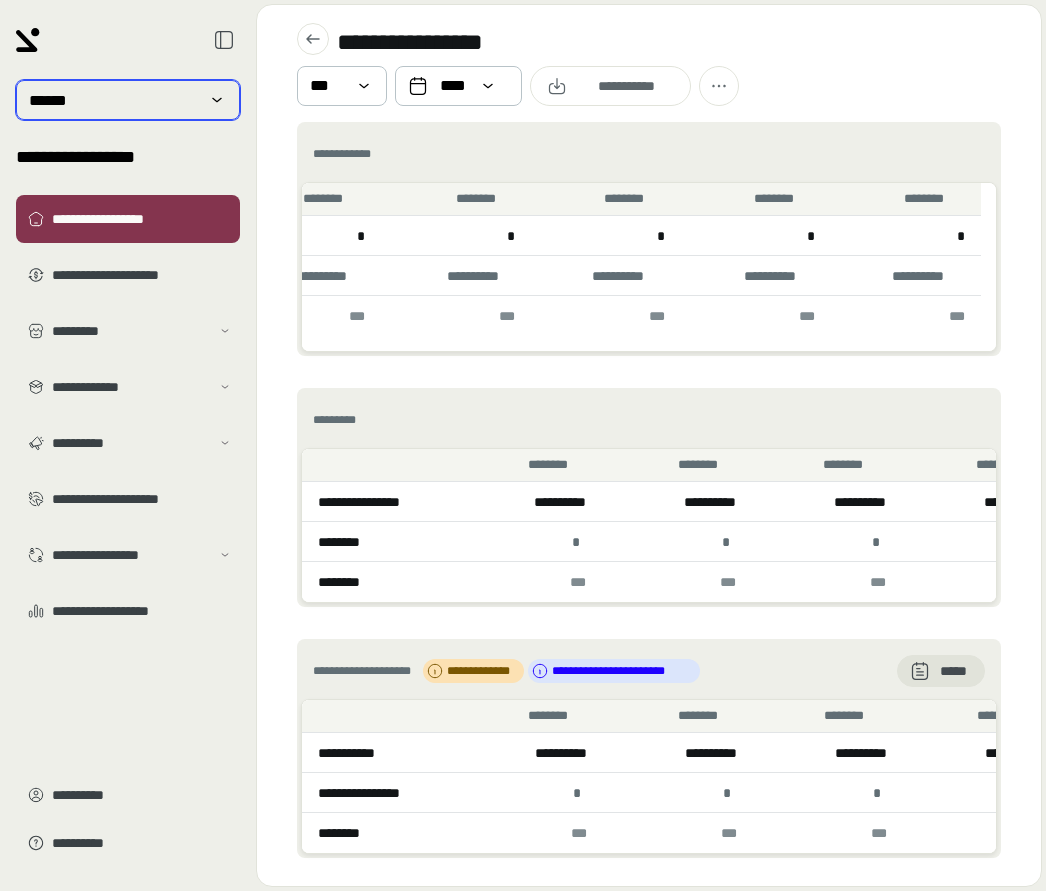 type on "******" 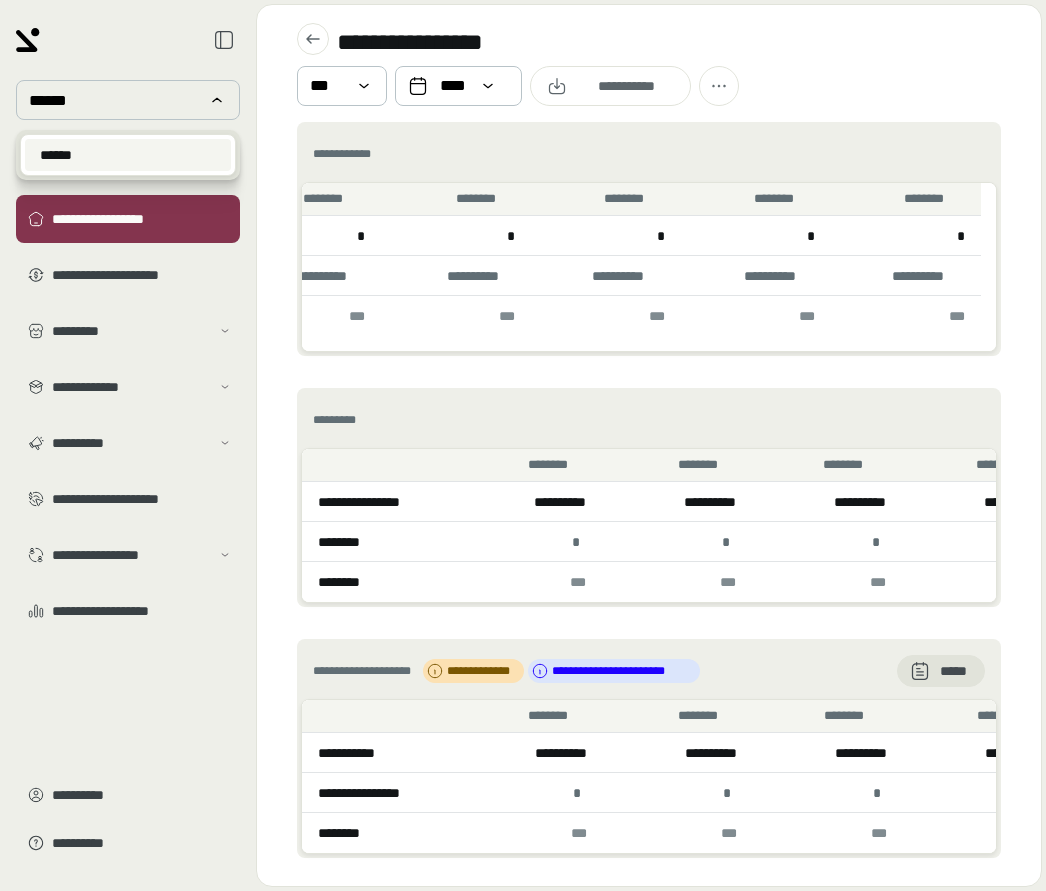 click on "******" at bounding box center (128, 155) 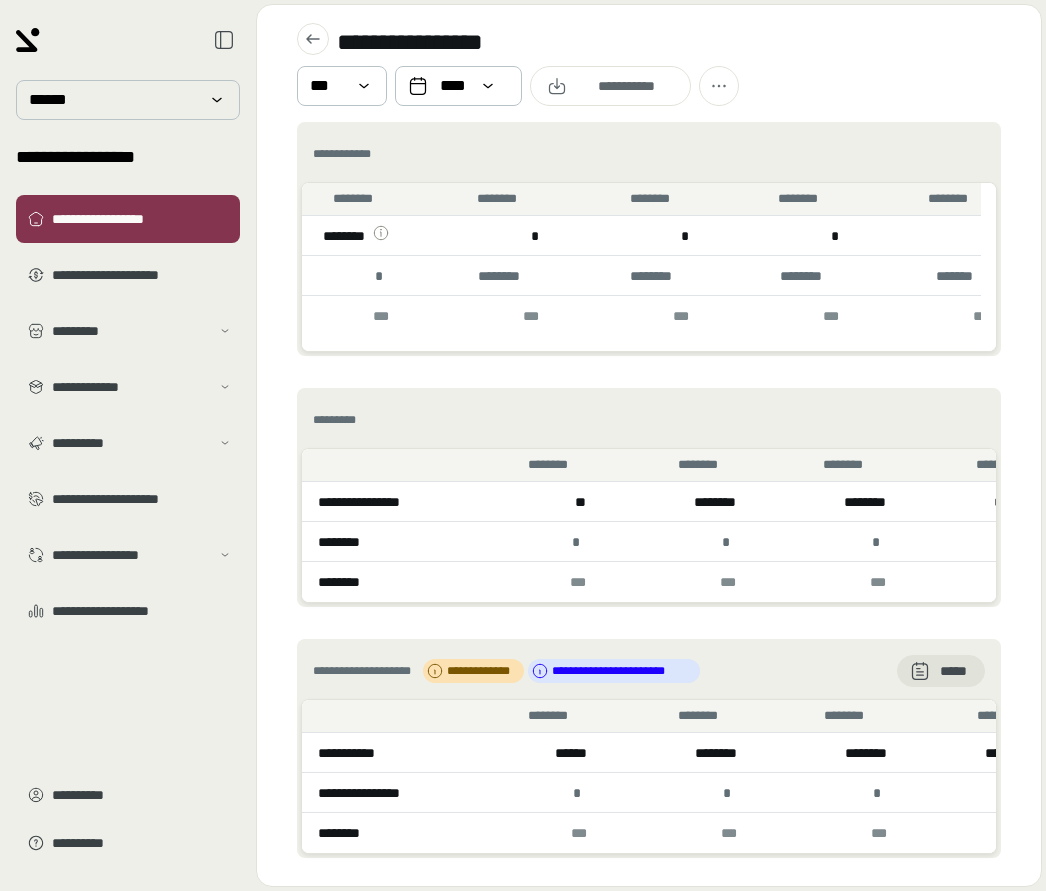scroll, scrollTop: 0, scrollLeft: 1271, axis: horizontal 